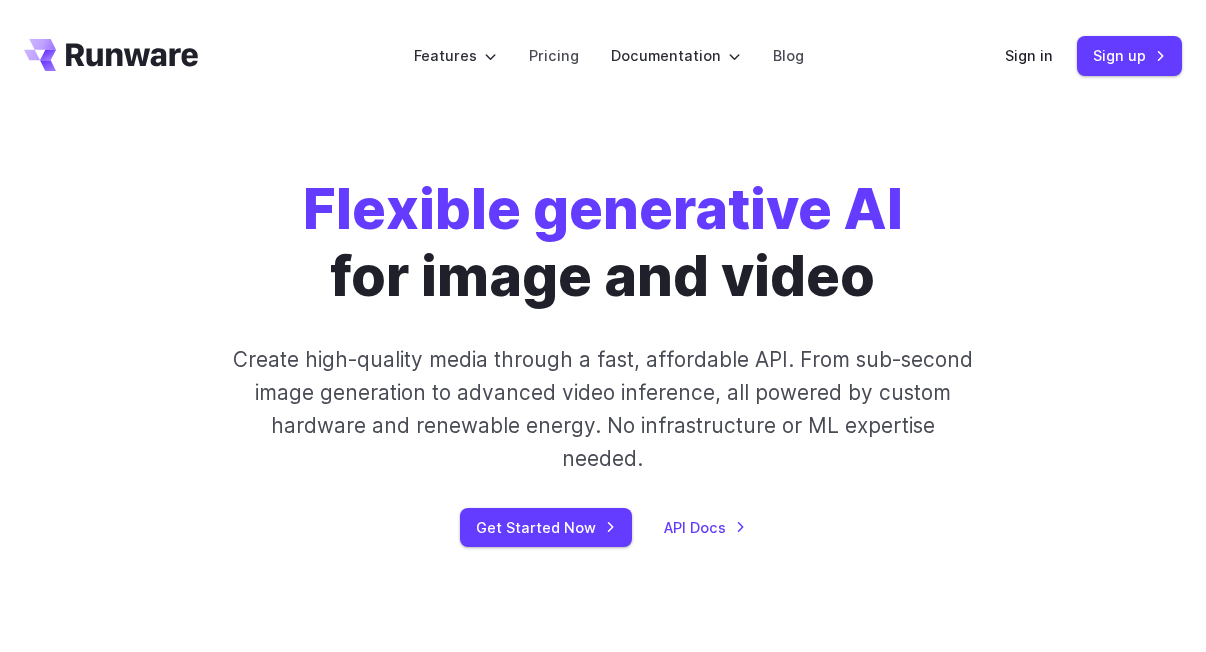 scroll, scrollTop: 0, scrollLeft: 0, axis: both 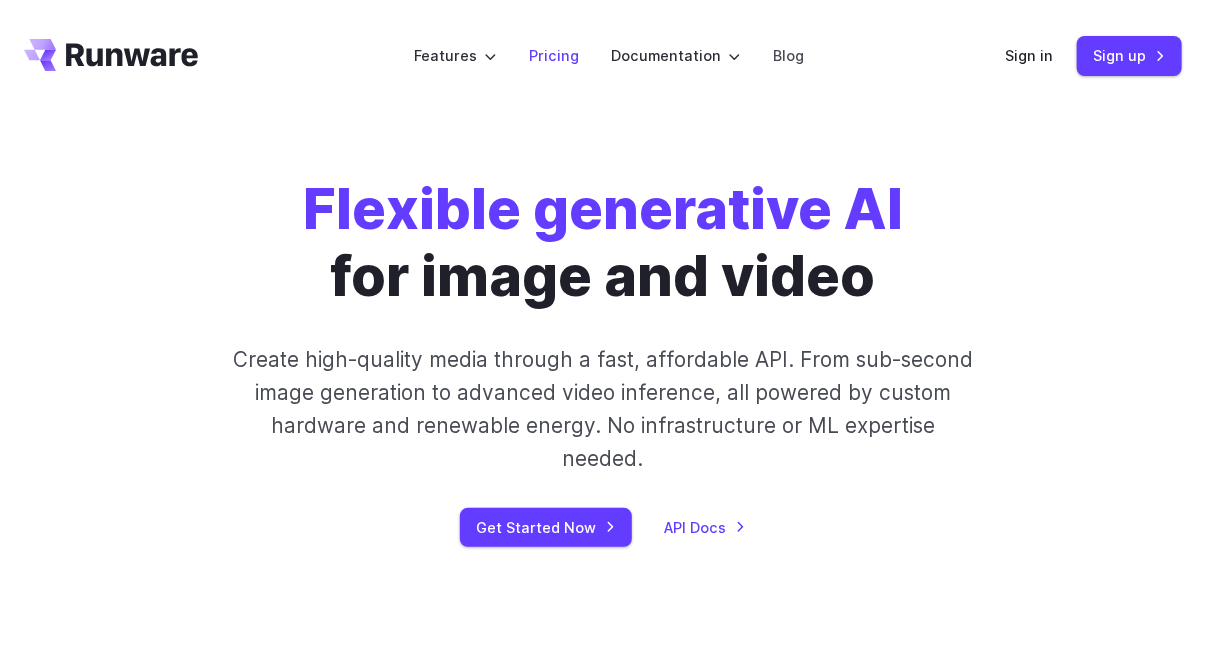 click on "Pricing" at bounding box center (554, 55) 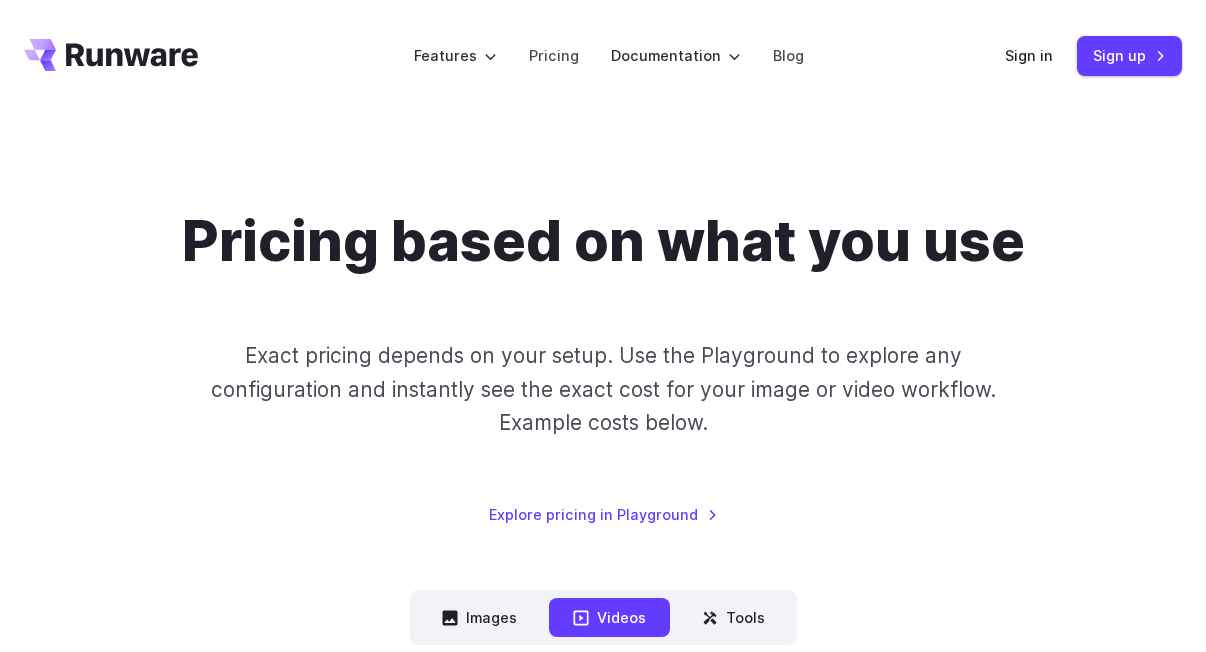 scroll, scrollTop: 0, scrollLeft: 0, axis: both 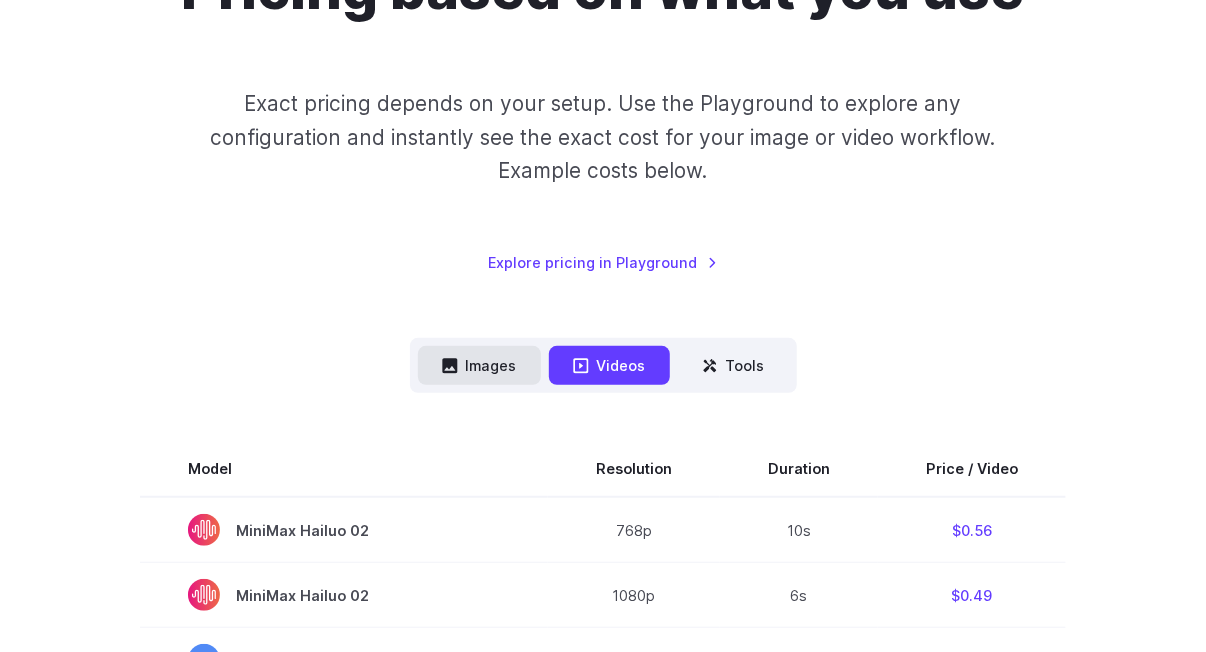 click on "Images" at bounding box center [479, 365] 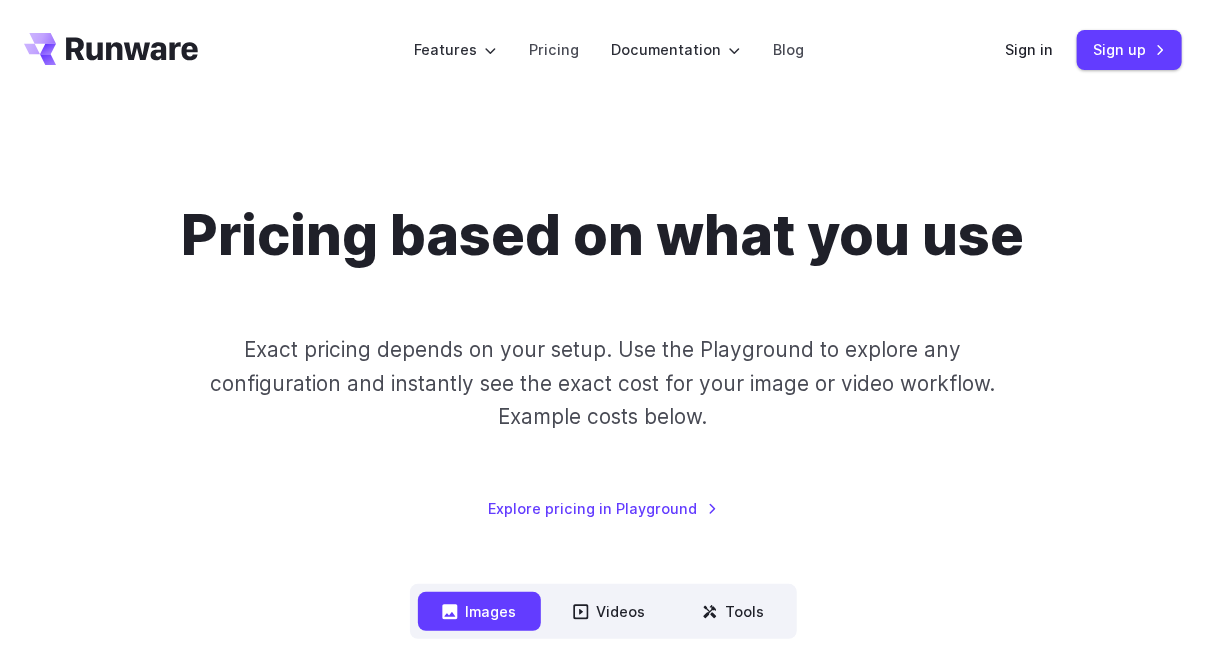 scroll, scrollTop: 0, scrollLeft: 0, axis: both 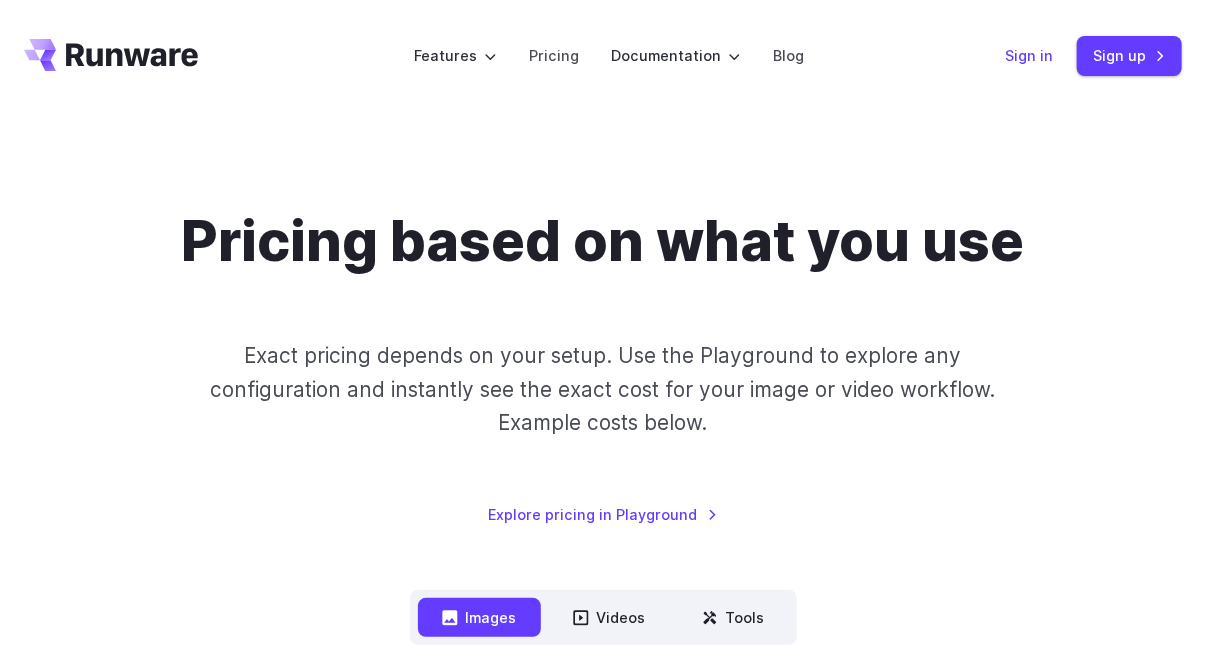 click on "Sign in" at bounding box center [1029, 55] 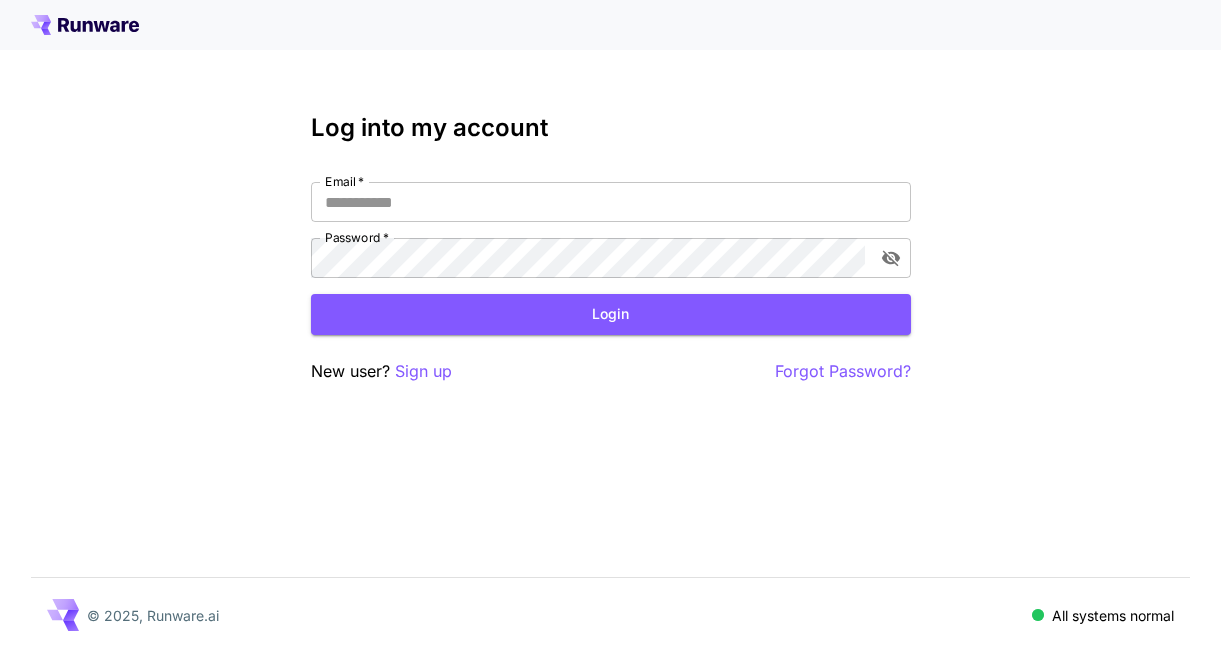 scroll, scrollTop: 0, scrollLeft: 0, axis: both 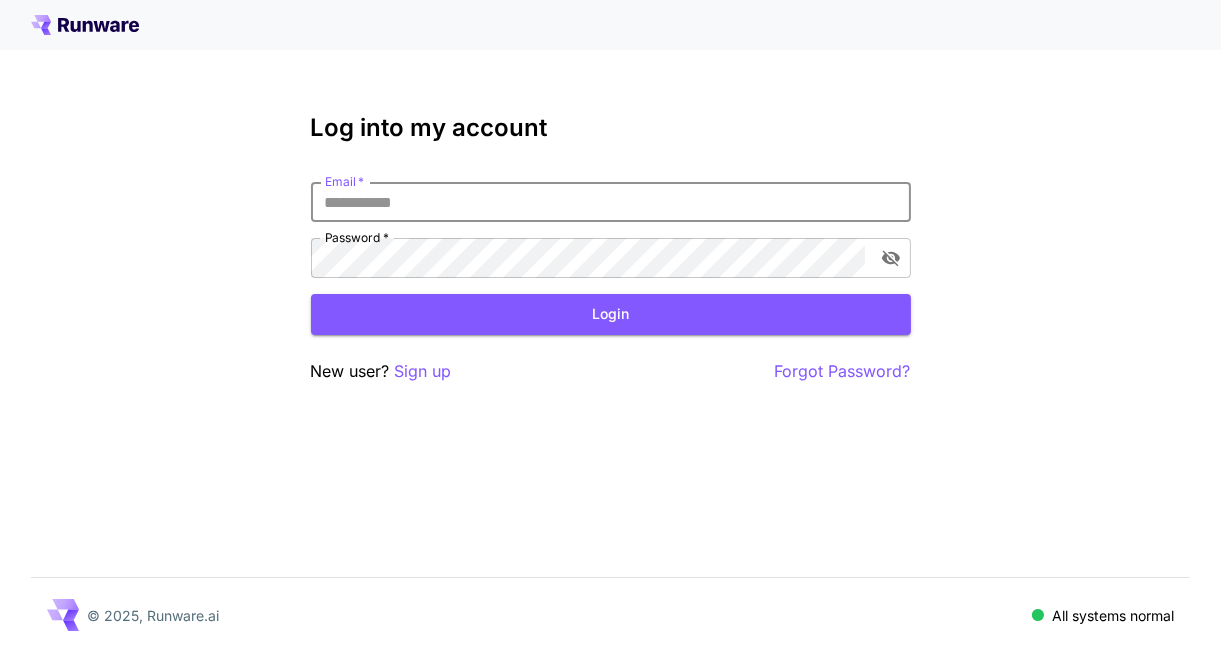 click on "Email   *" at bounding box center (611, 202) 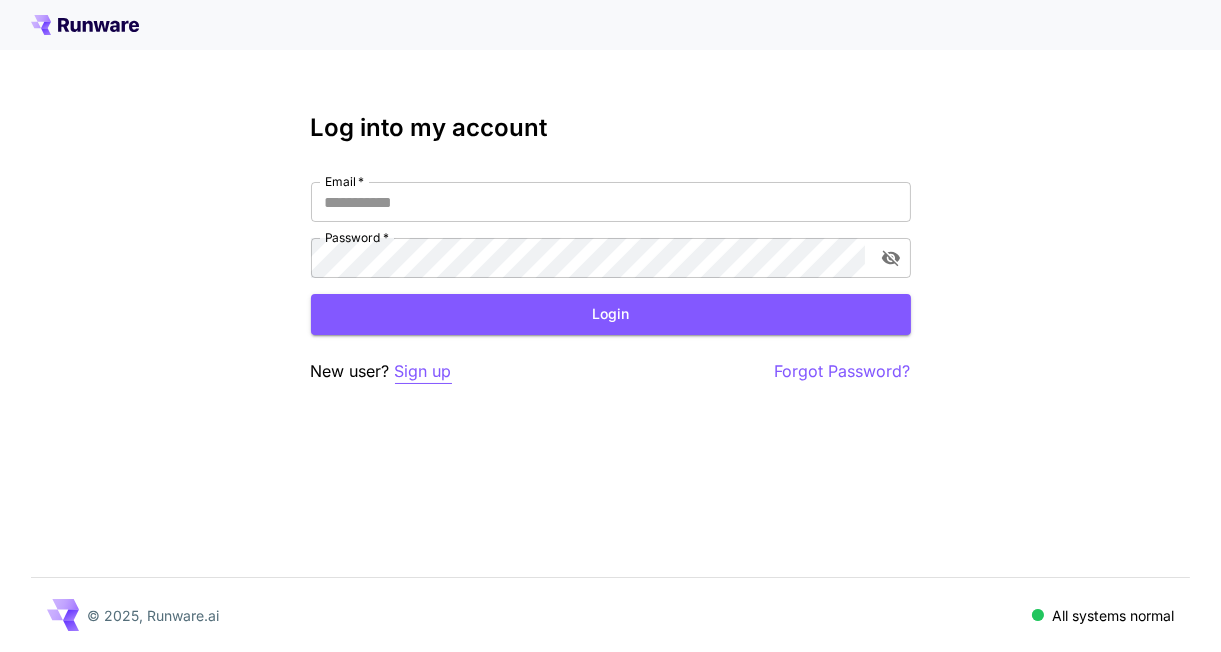 click on "Sign up" at bounding box center (423, 371) 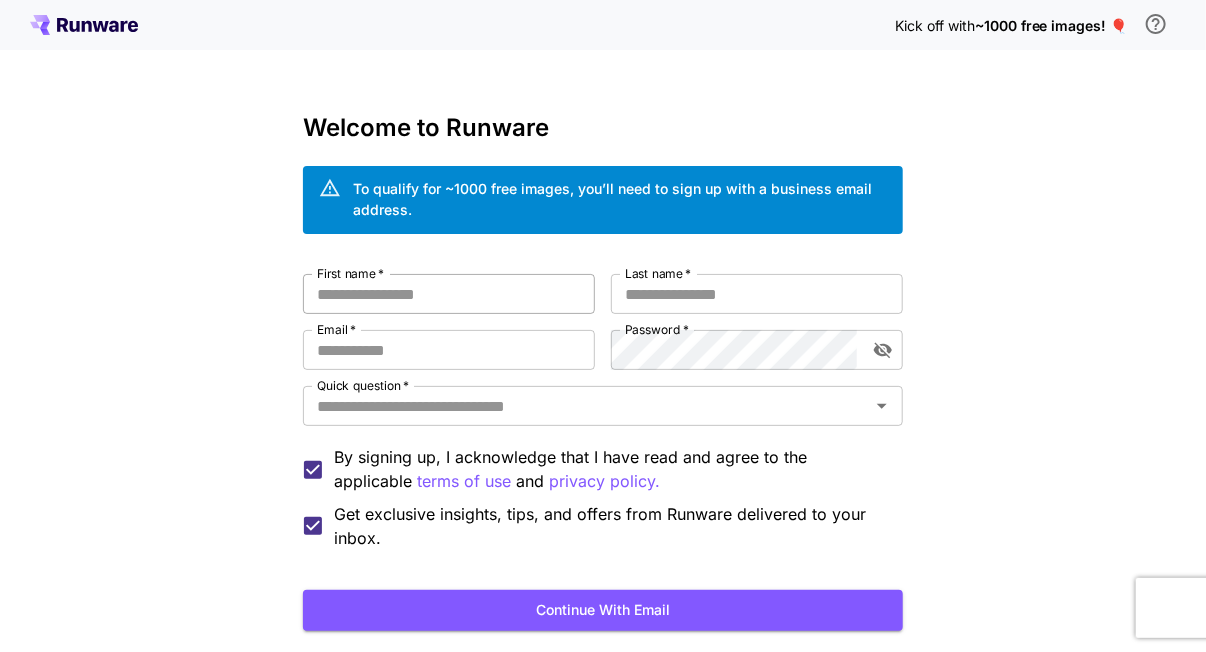 click on "First name   *" at bounding box center (449, 294) 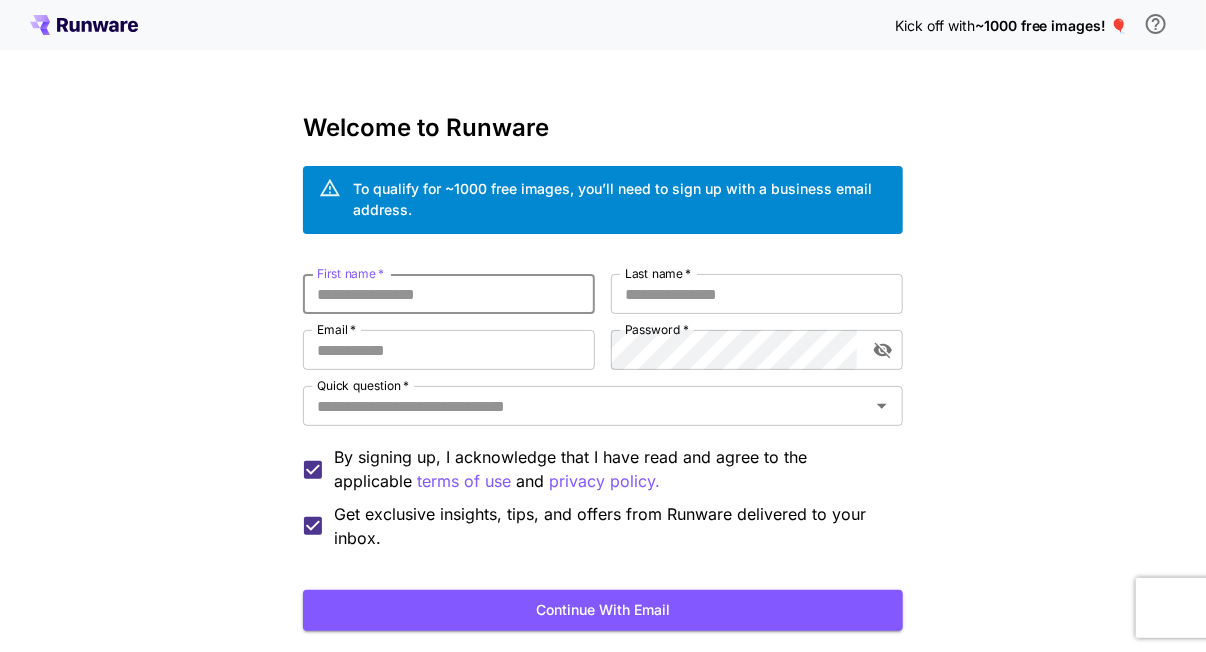 type on "********" 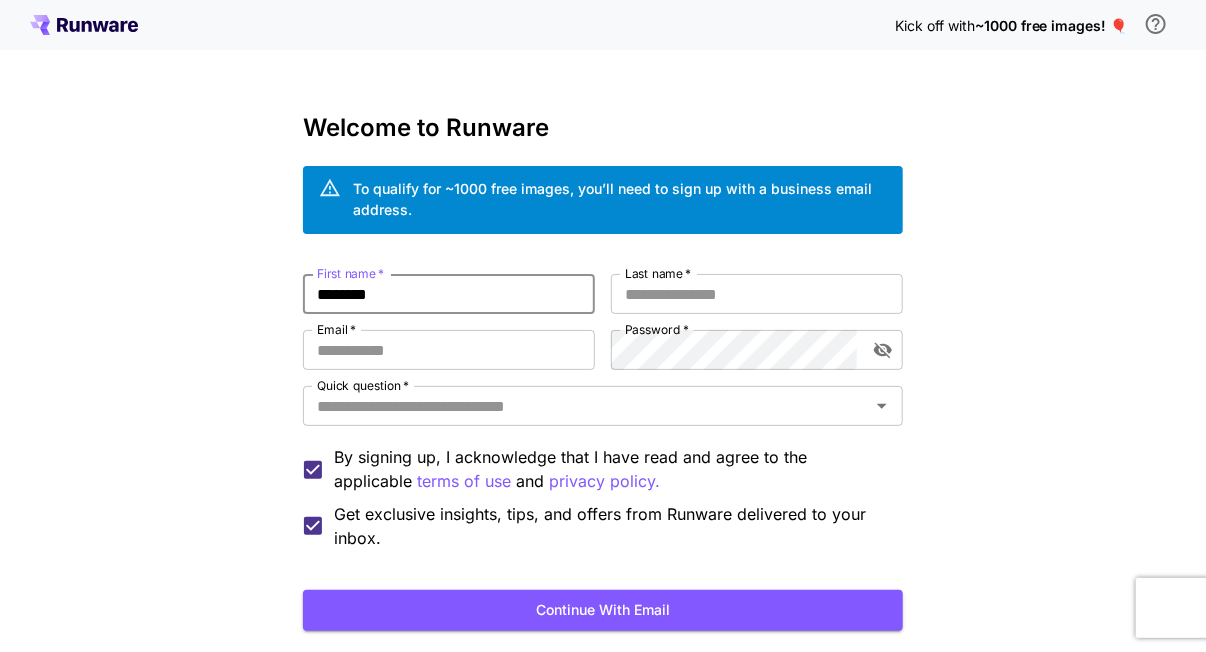 type on "******" 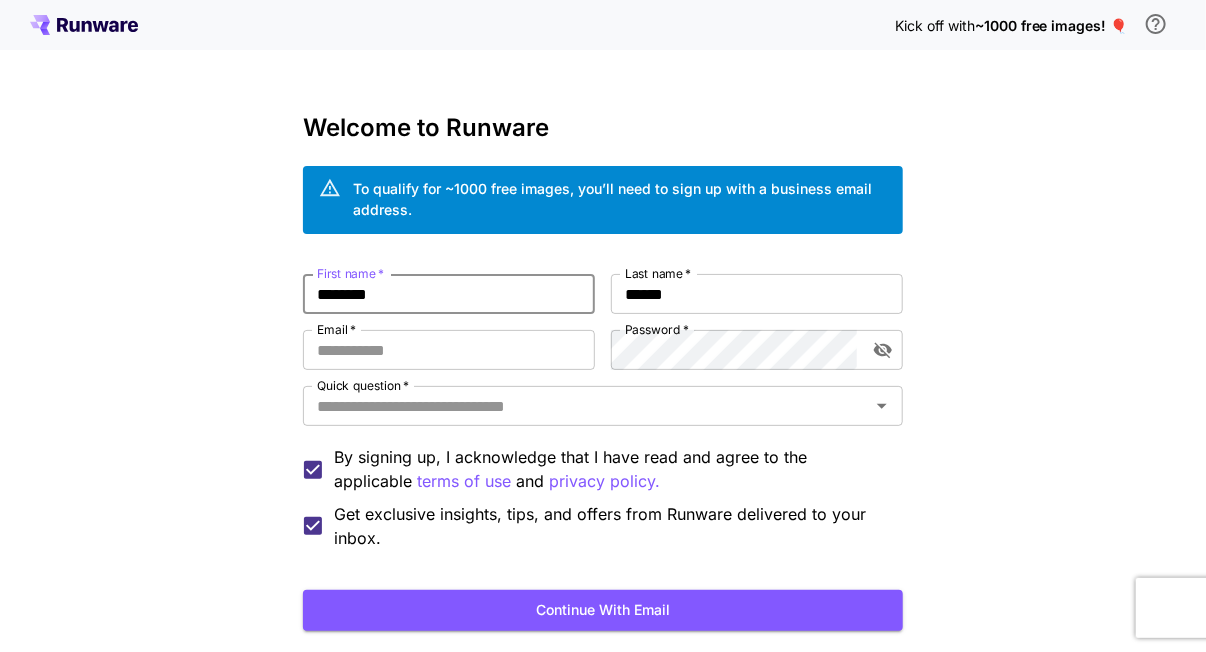 type on "**********" 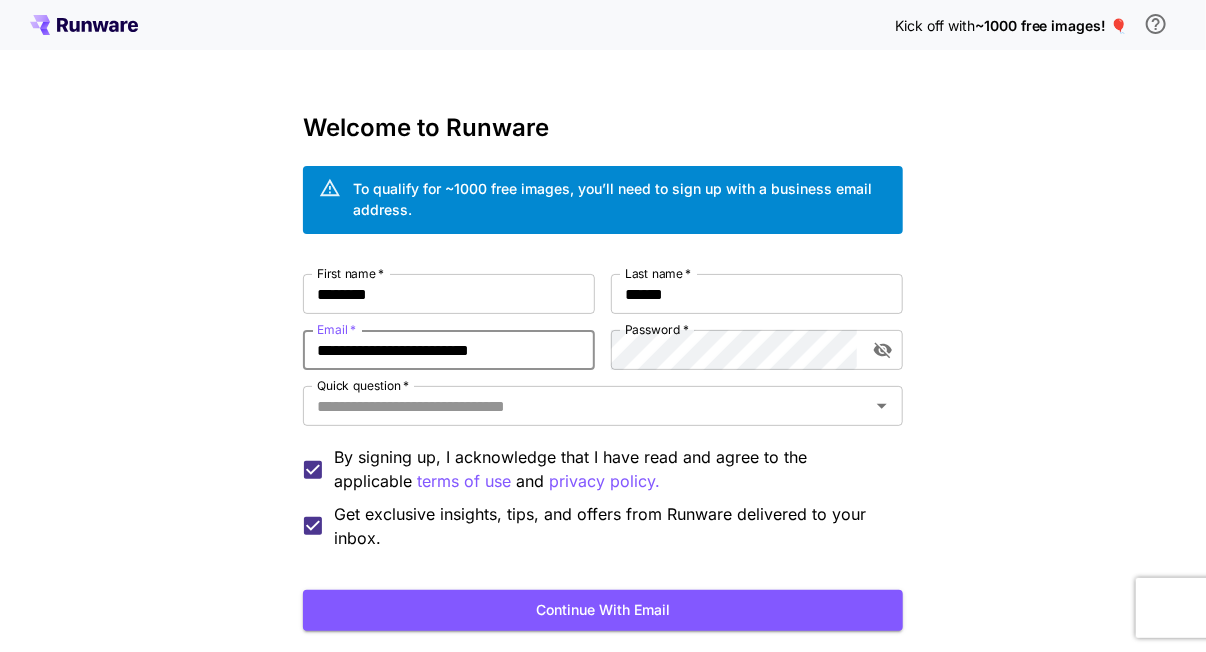 drag, startPoint x: 317, startPoint y: 352, endPoint x: 592, endPoint y: 353, distance: 275.00183 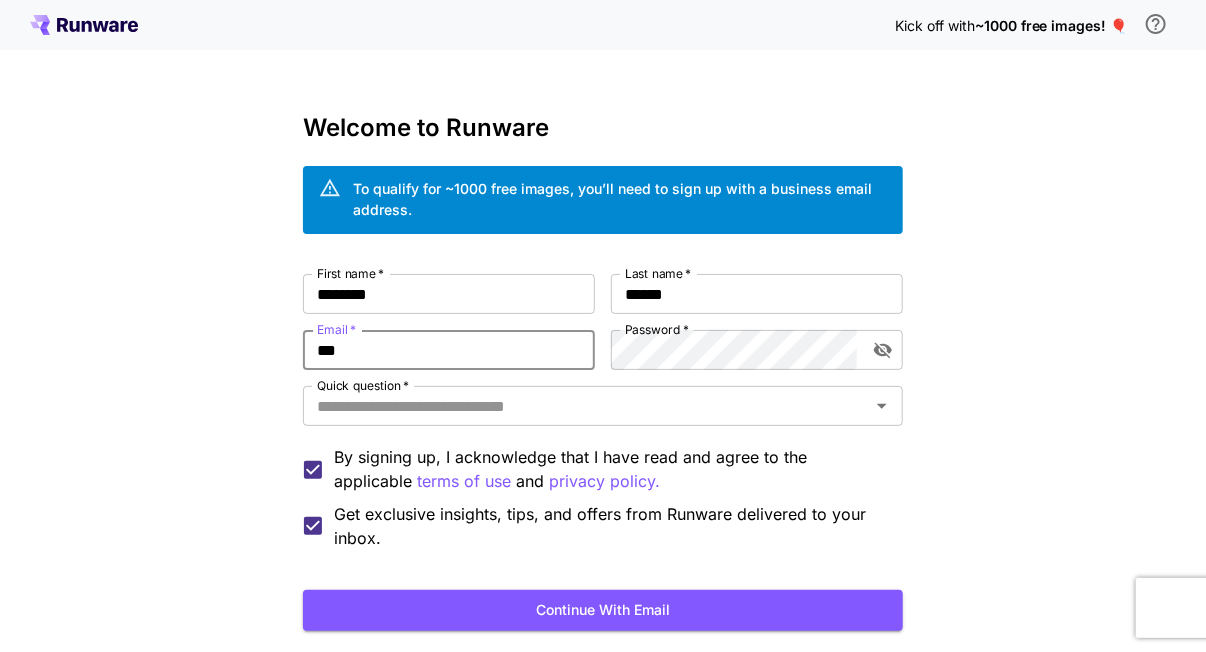 type on "**********" 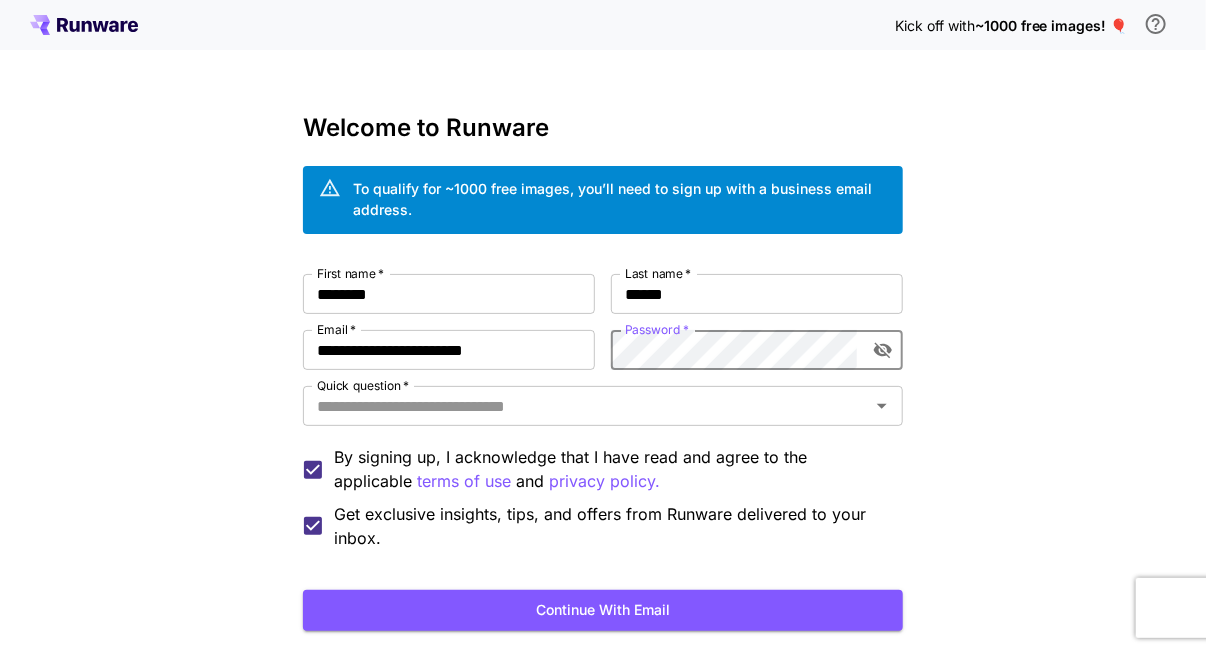click 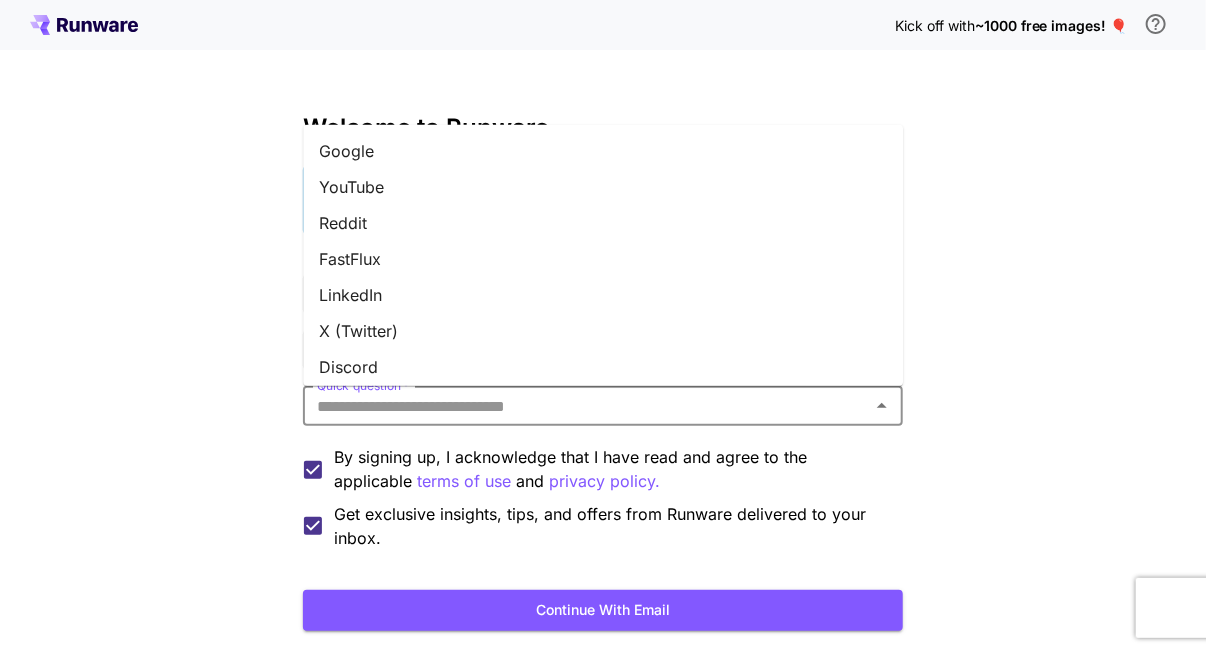 click on "Quick question   *" at bounding box center (586, 406) 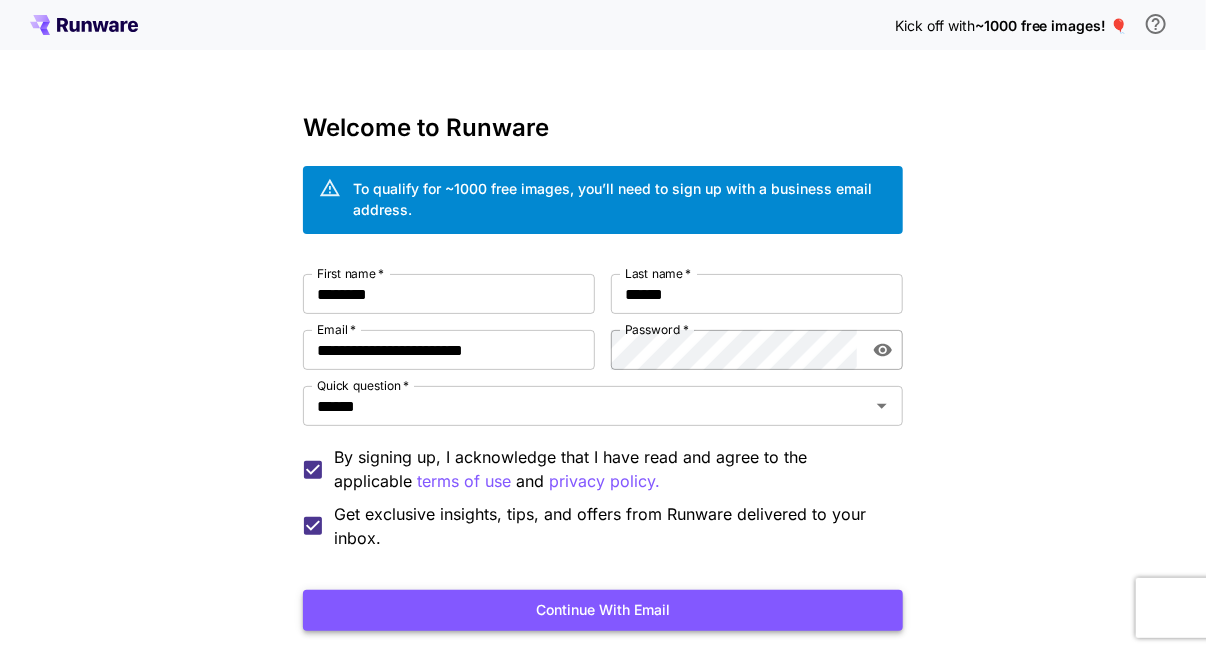 click on "Continue with email" at bounding box center [603, 610] 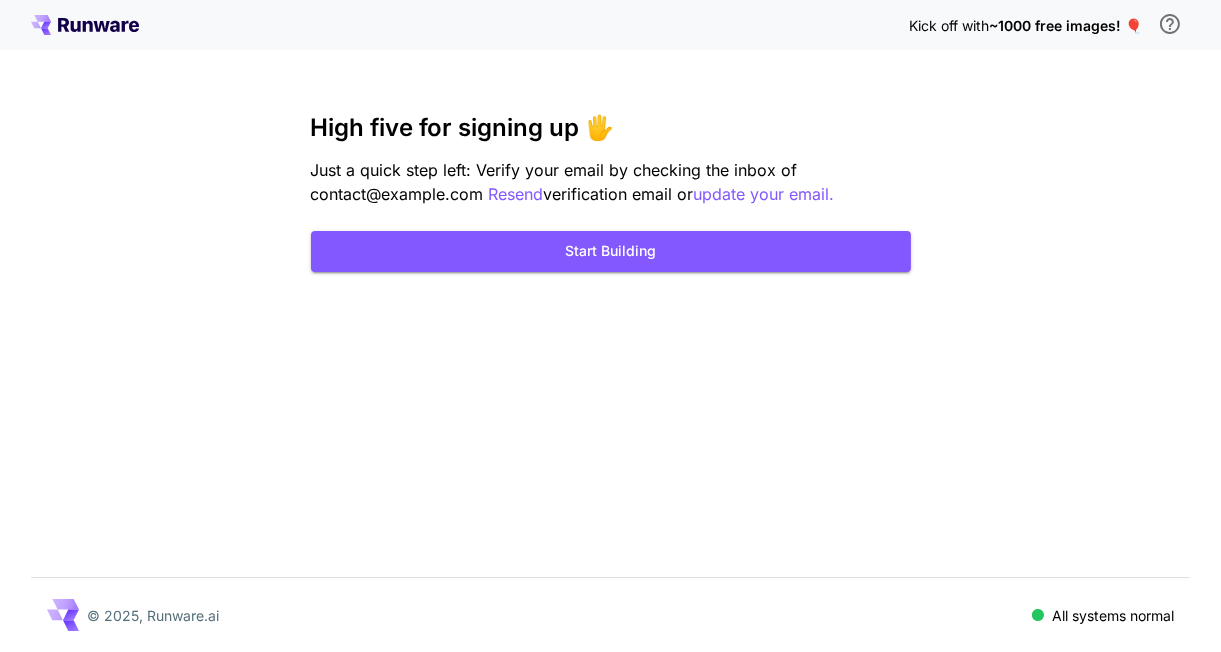 click on "All systems normal" at bounding box center [1113, 615] 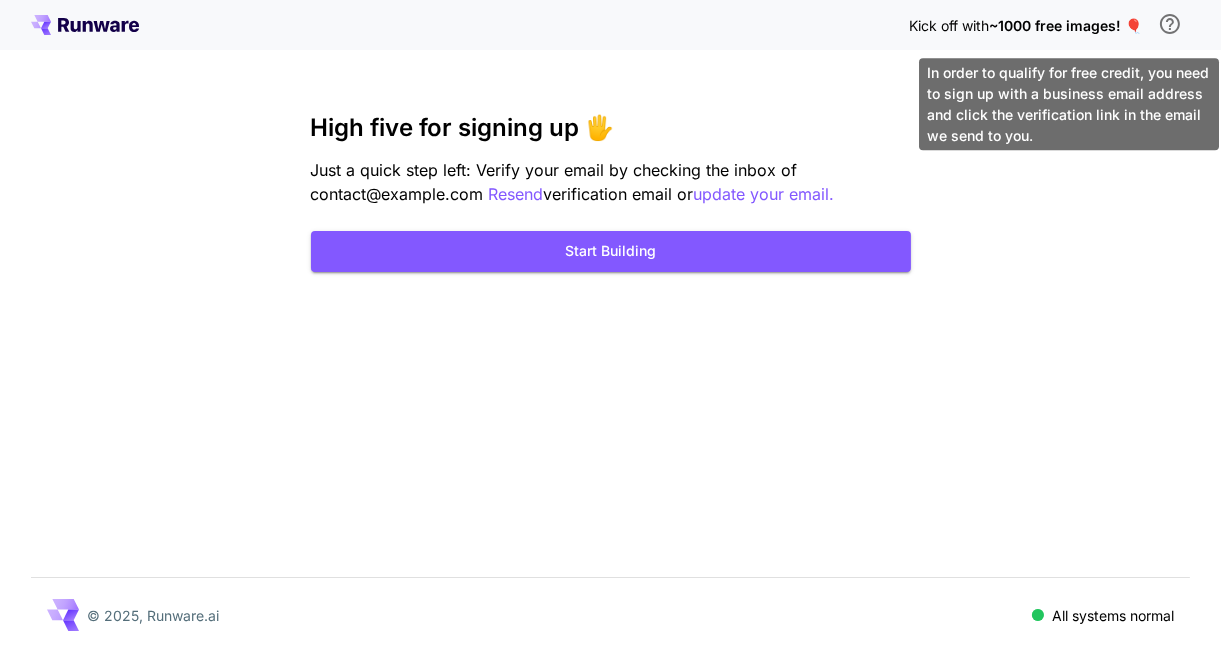 click 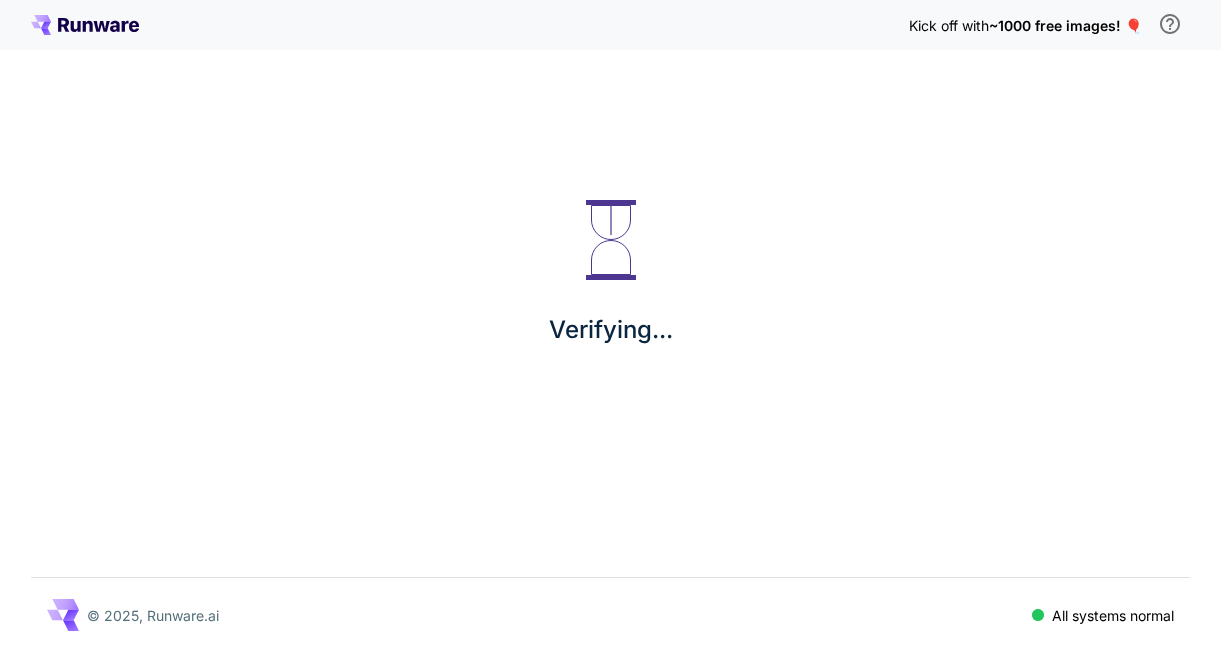 scroll, scrollTop: 0, scrollLeft: 0, axis: both 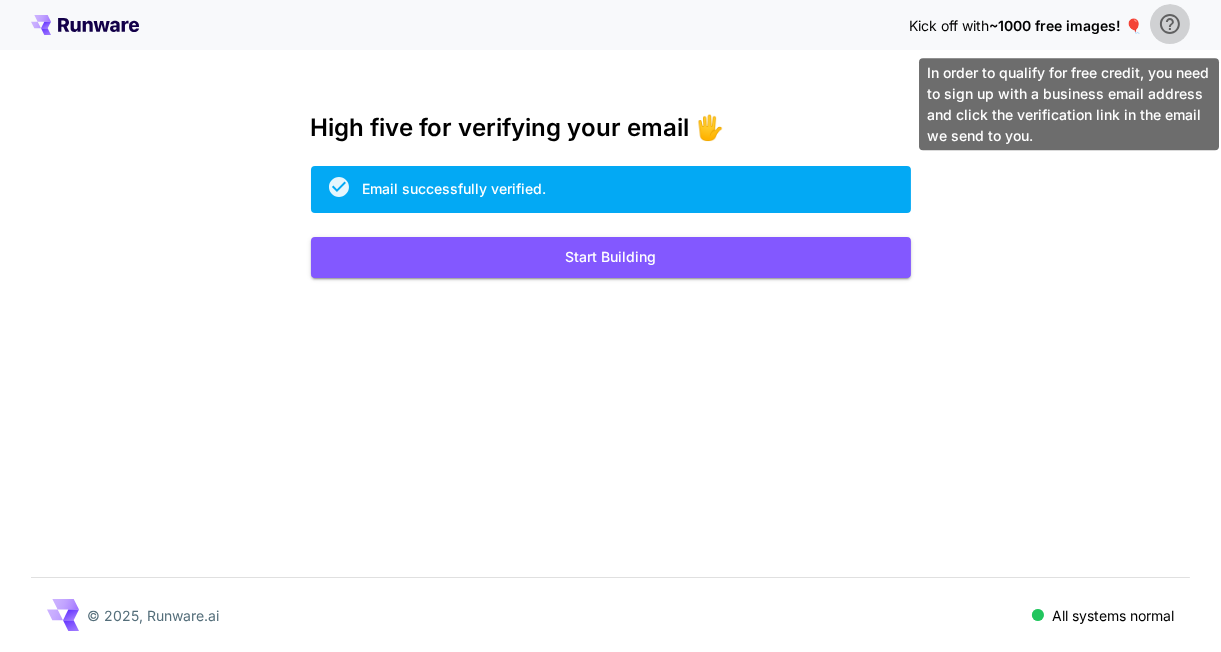 click 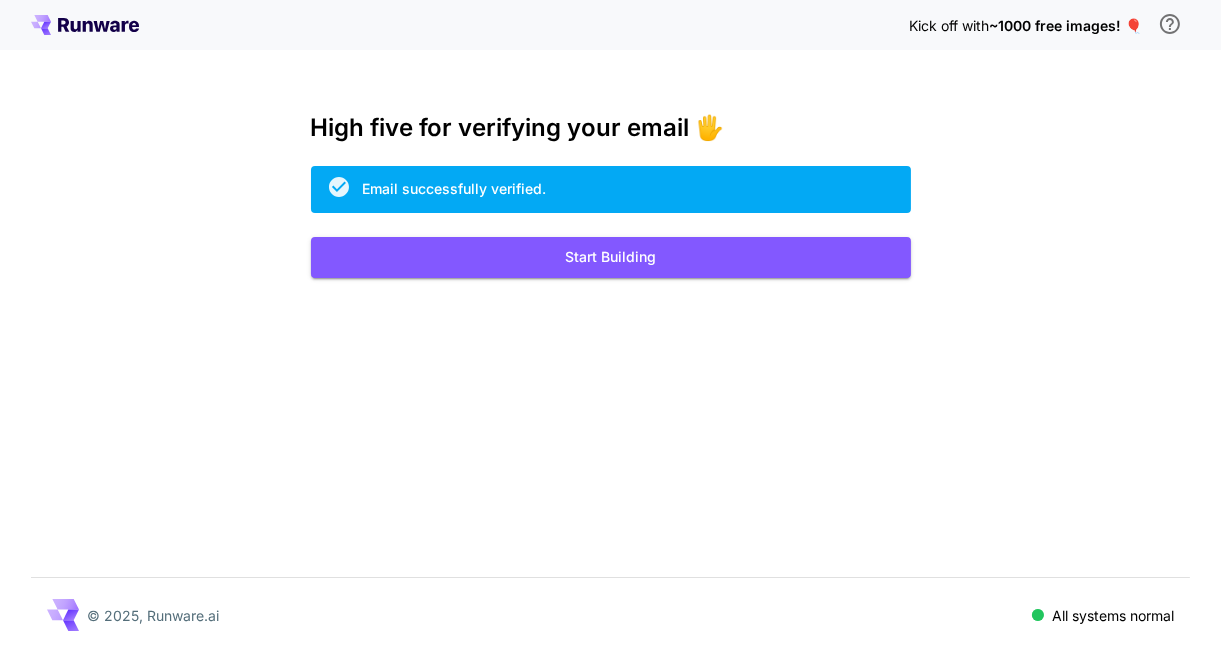 click 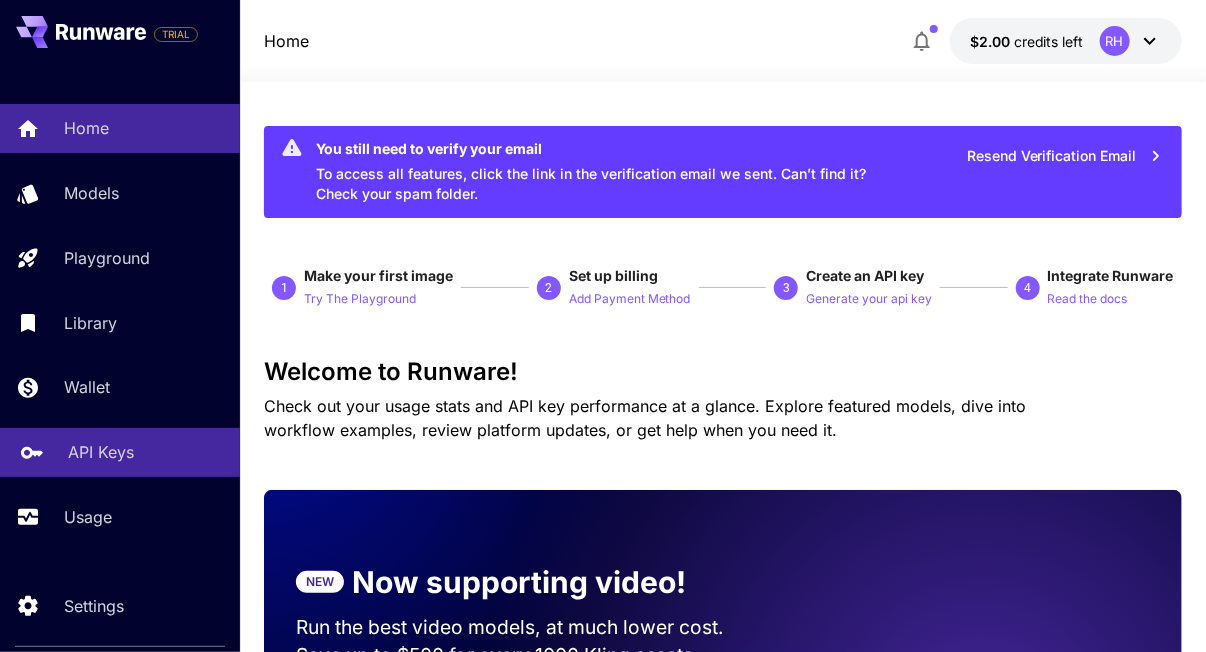 click on "API Keys" at bounding box center (101, 452) 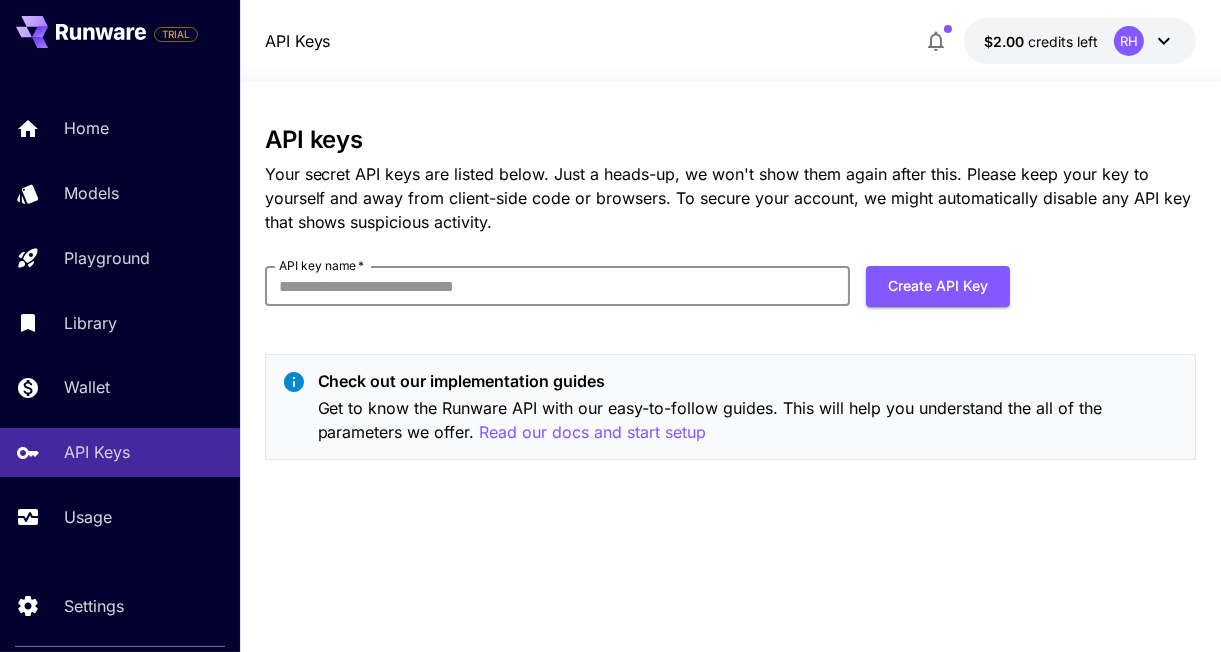 click on "API key name   *" at bounding box center [558, 286] 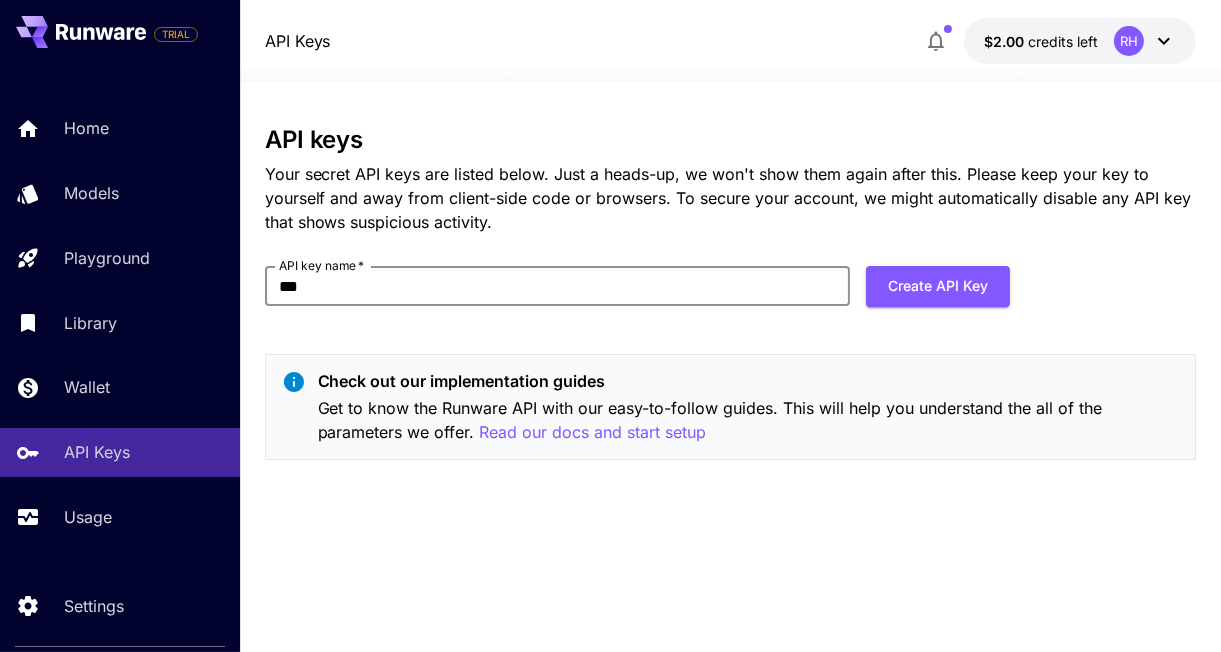 type on "**********" 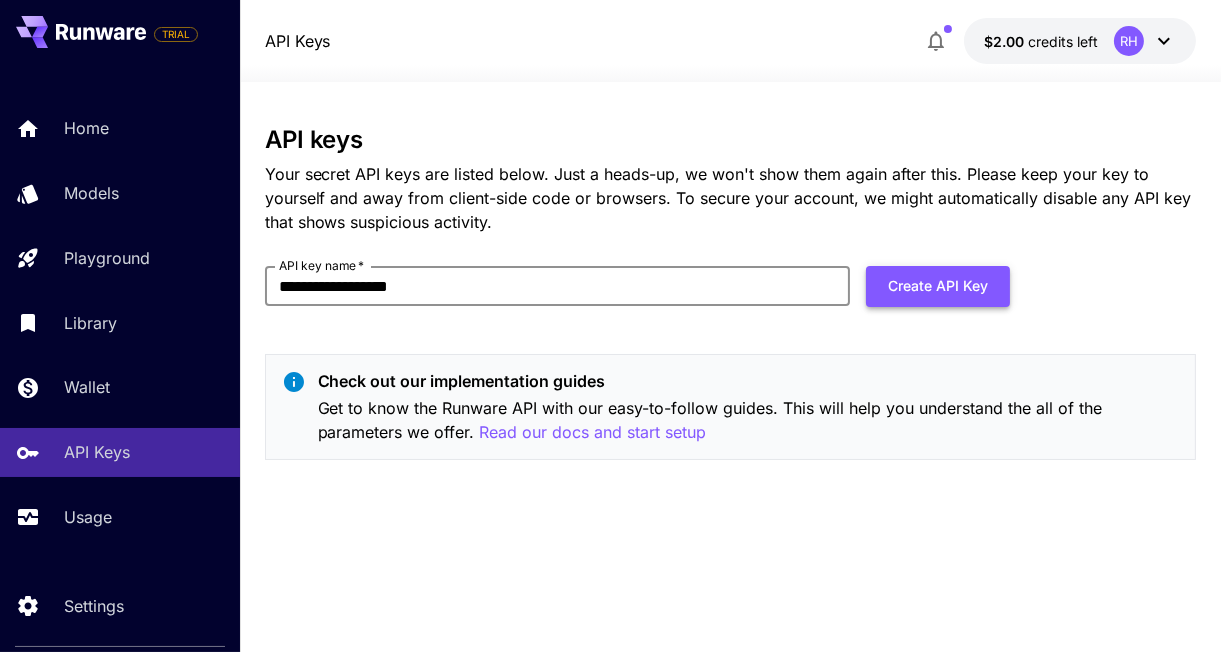 click on "Create API Key" at bounding box center (938, 286) 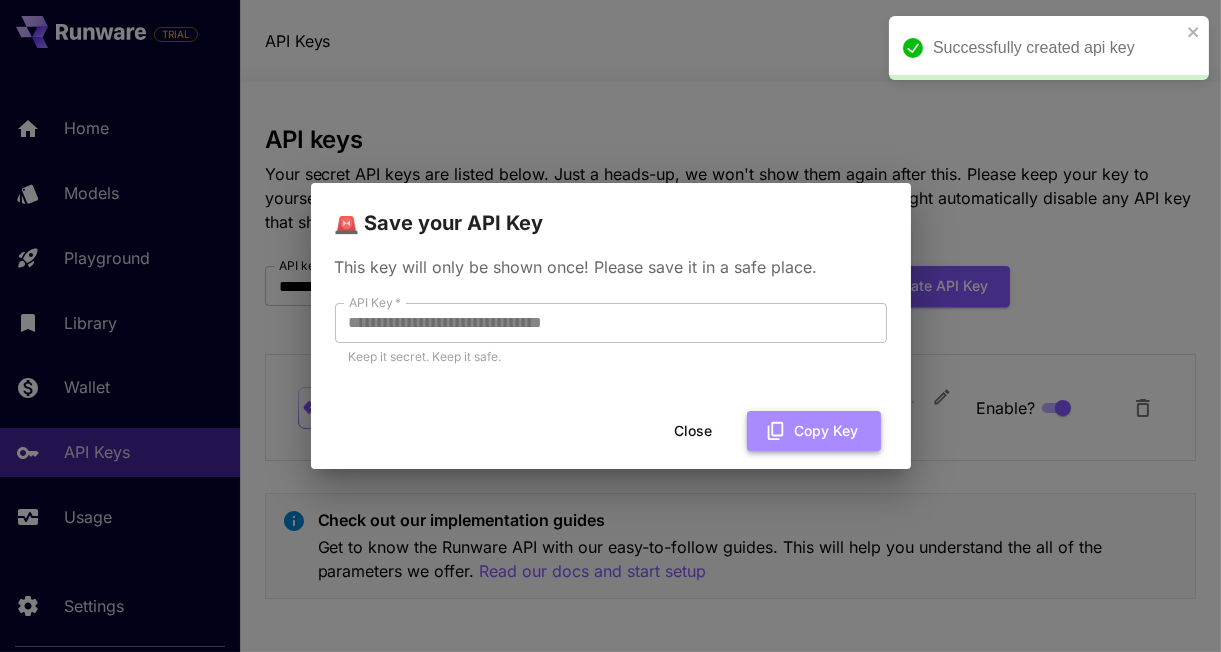 click on "Copy Key" at bounding box center (814, 431) 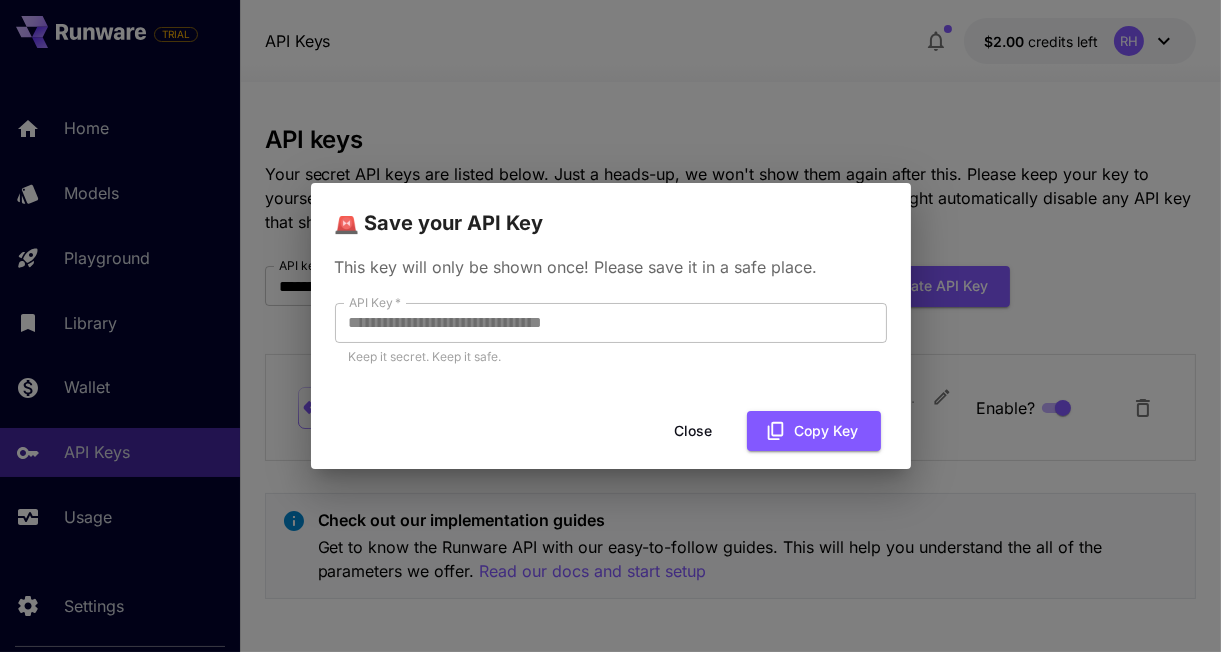 click on "Close" at bounding box center (694, 431) 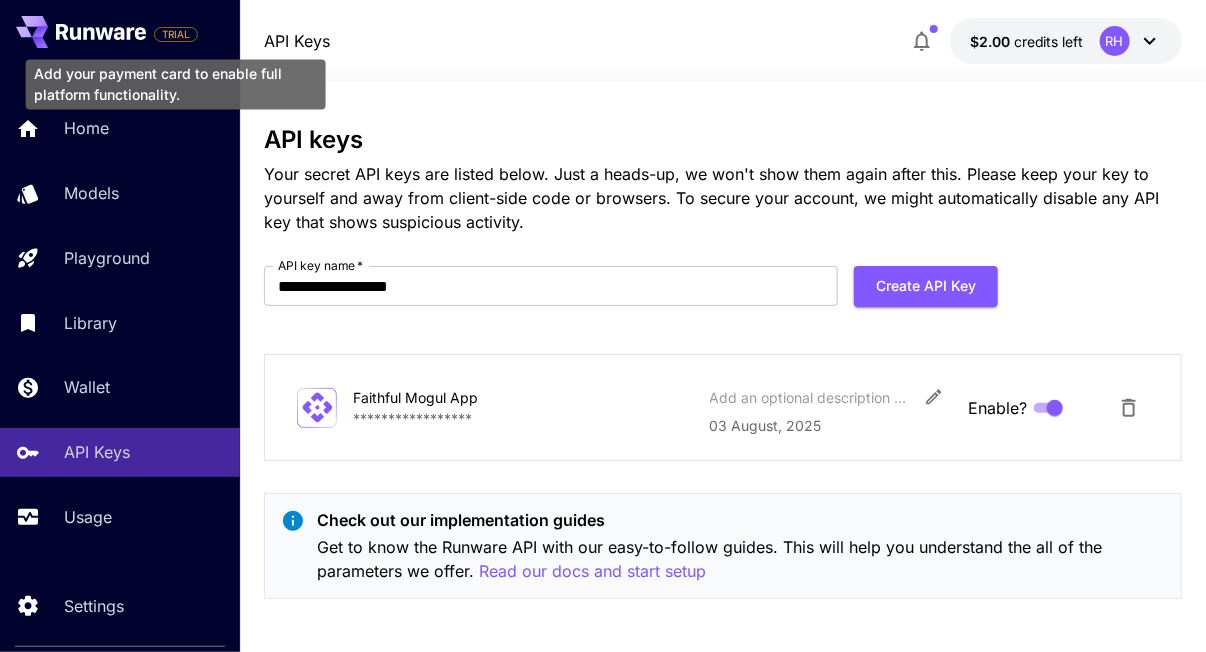 click on "TRIAL" at bounding box center [176, 34] 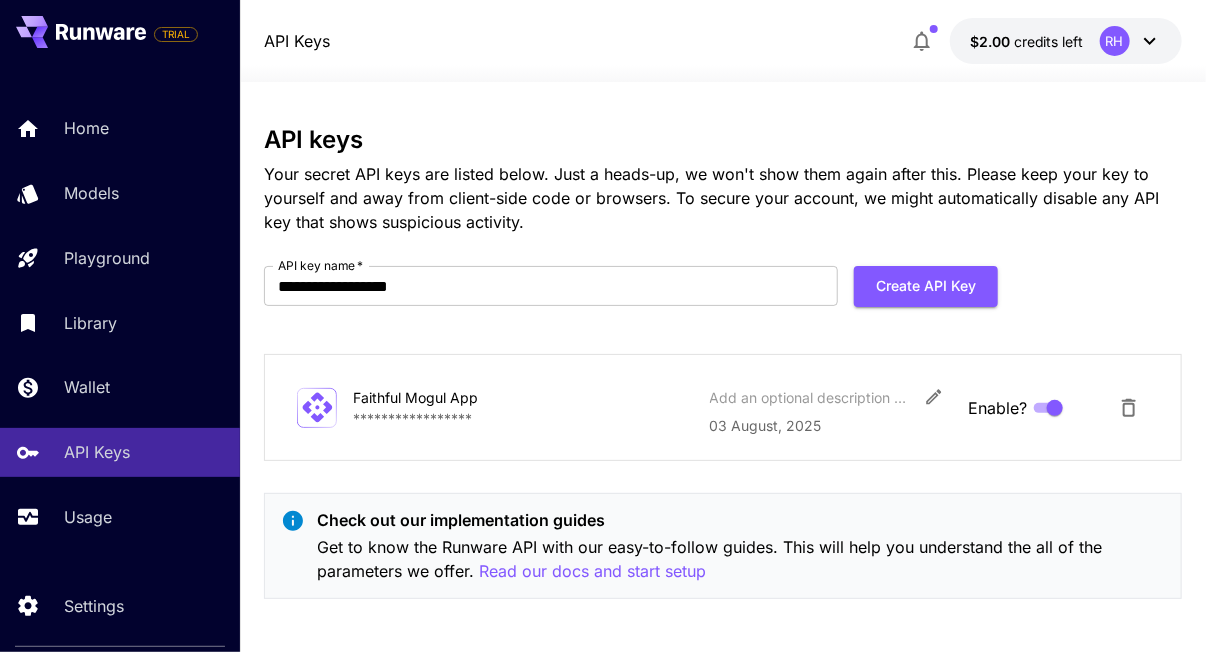 click 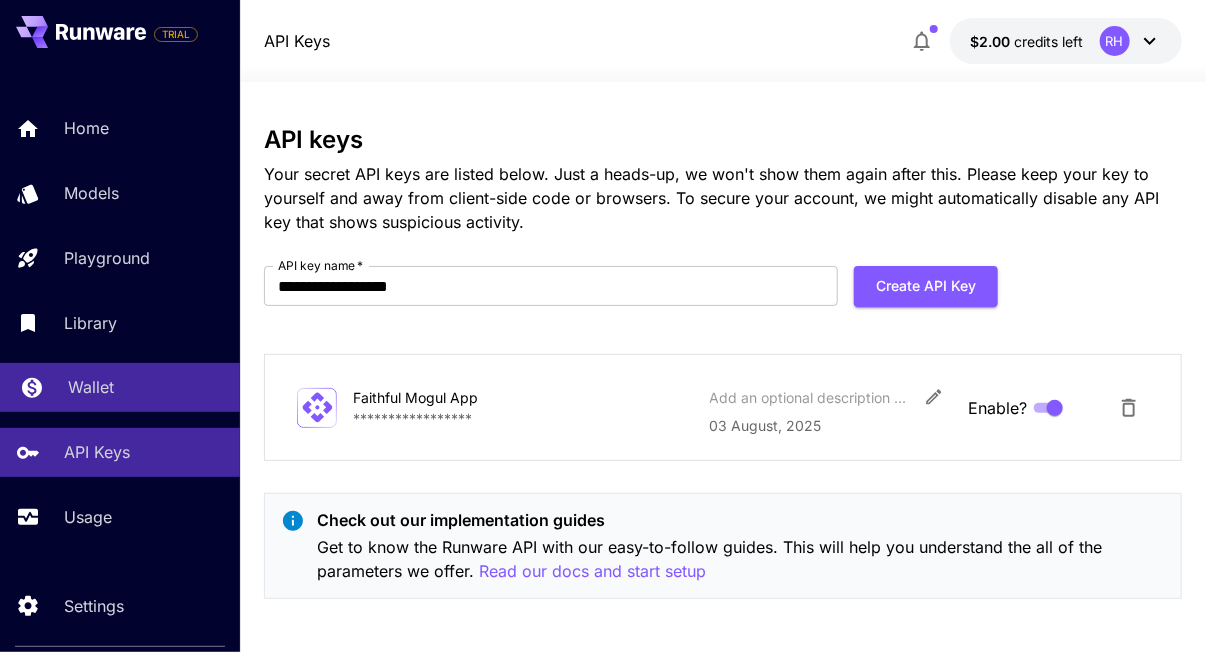 click on "Wallet" at bounding box center [91, 387] 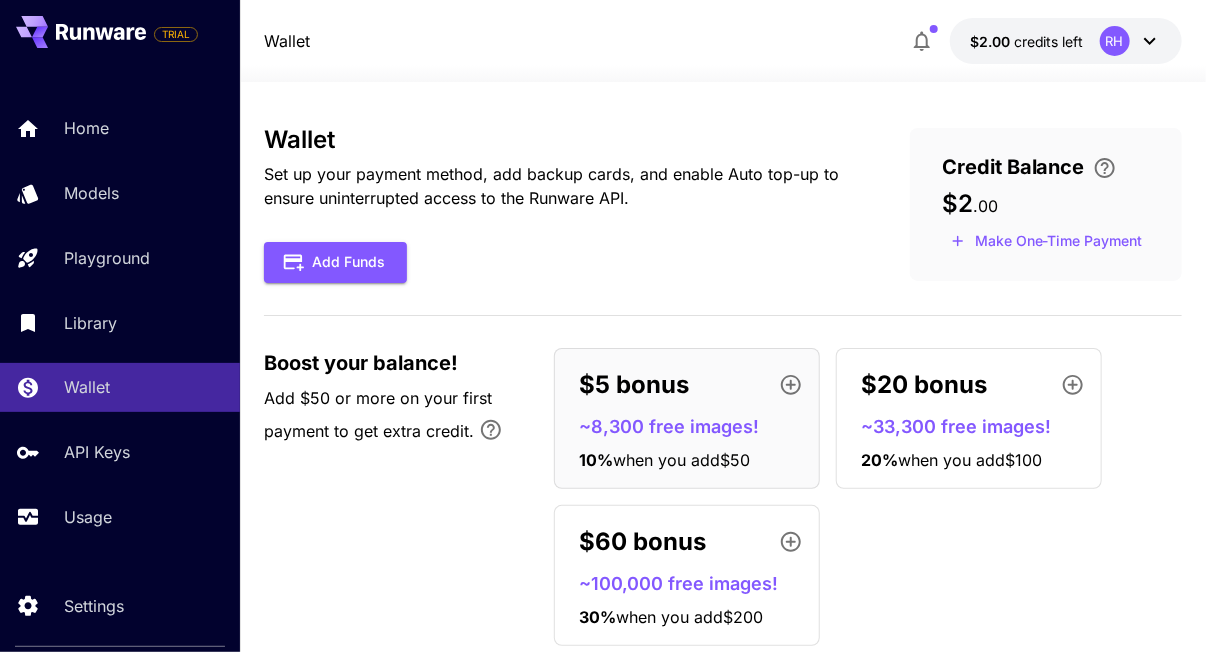 click on "RH" at bounding box center (1115, 41) 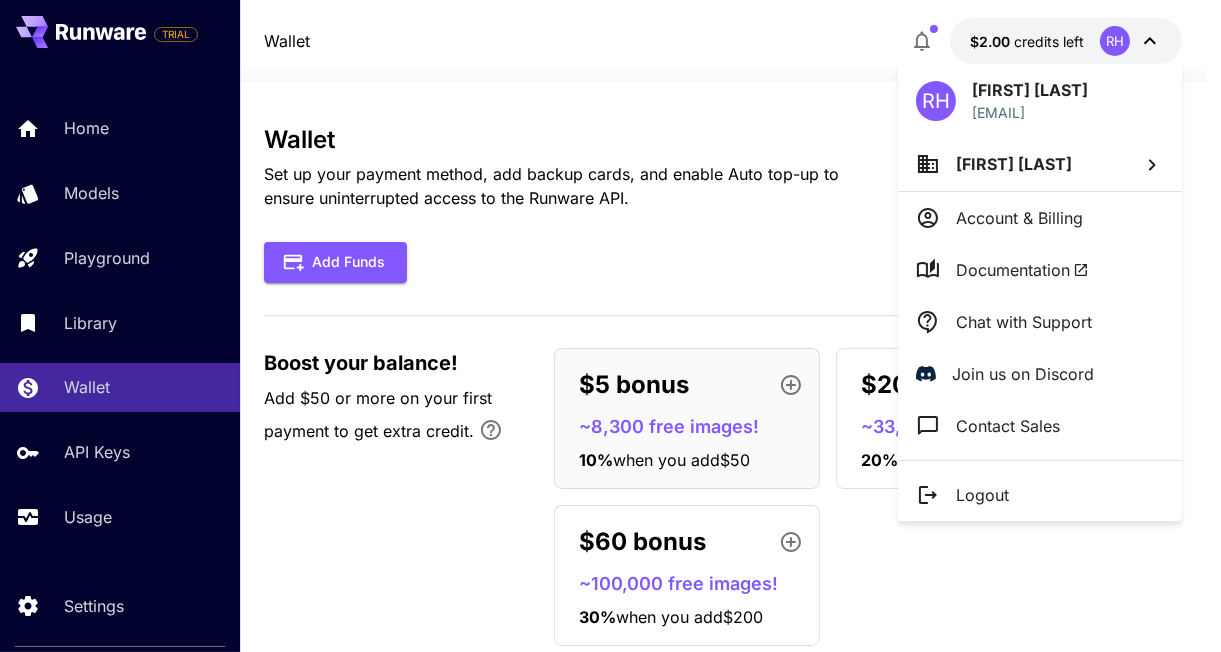 click at bounding box center (610, 326) 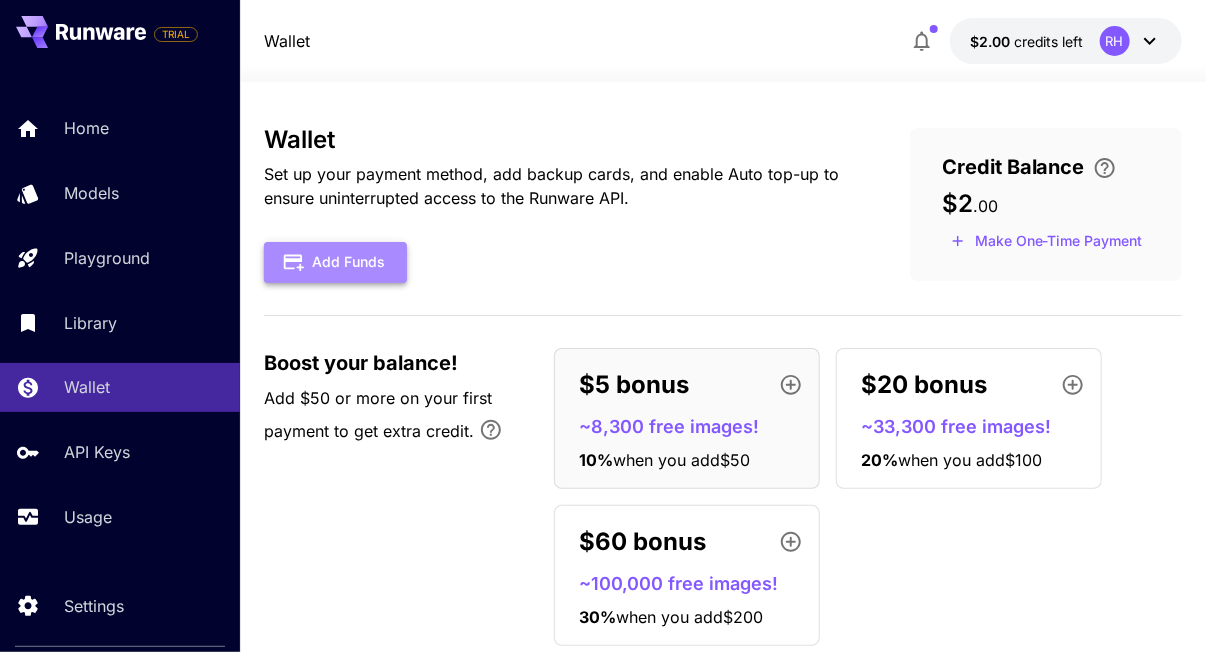 click on "Add Funds" at bounding box center (335, 262) 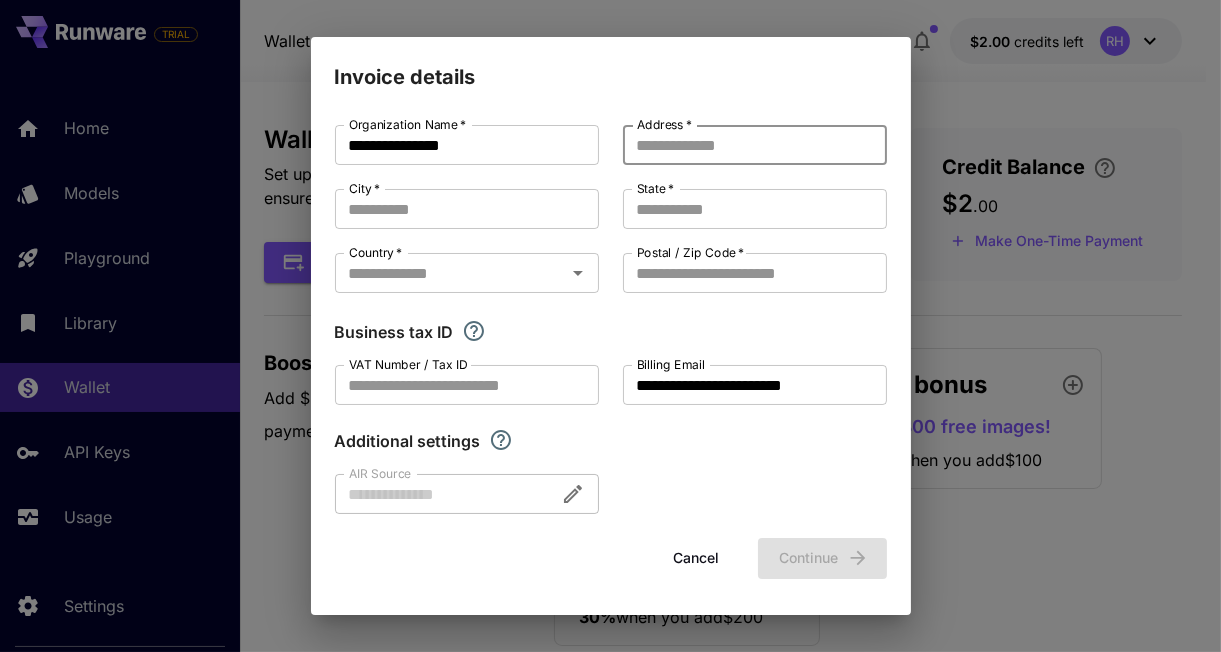 click on "Address   *" at bounding box center [755, 145] 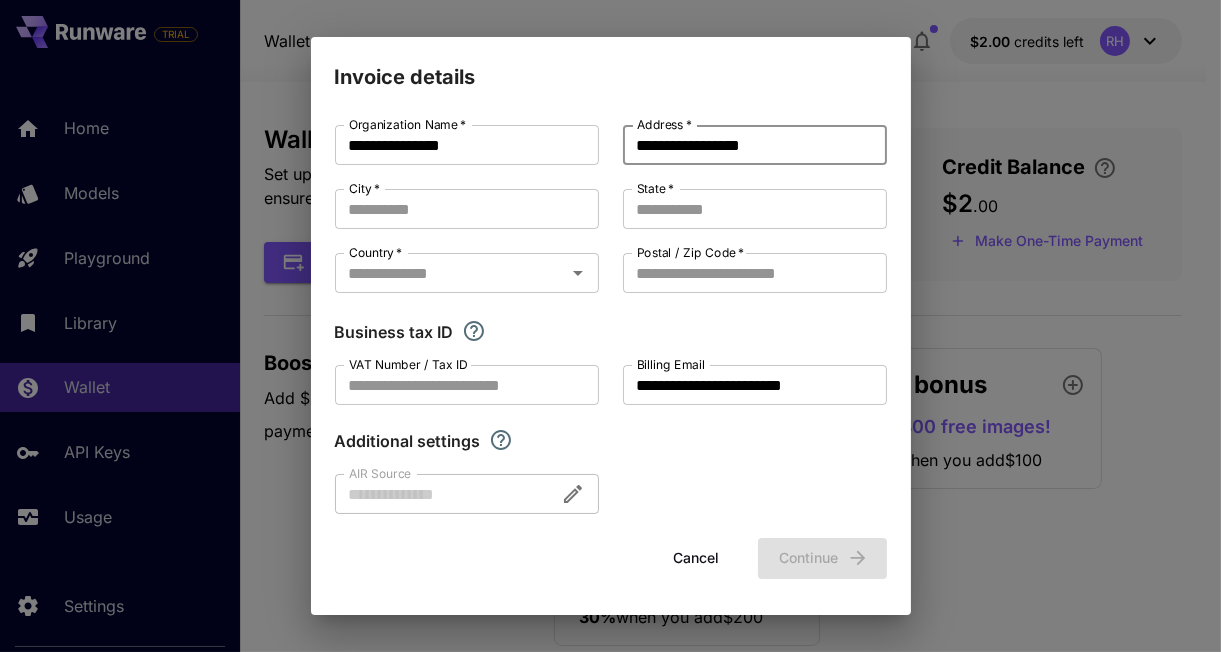 type on "**********" 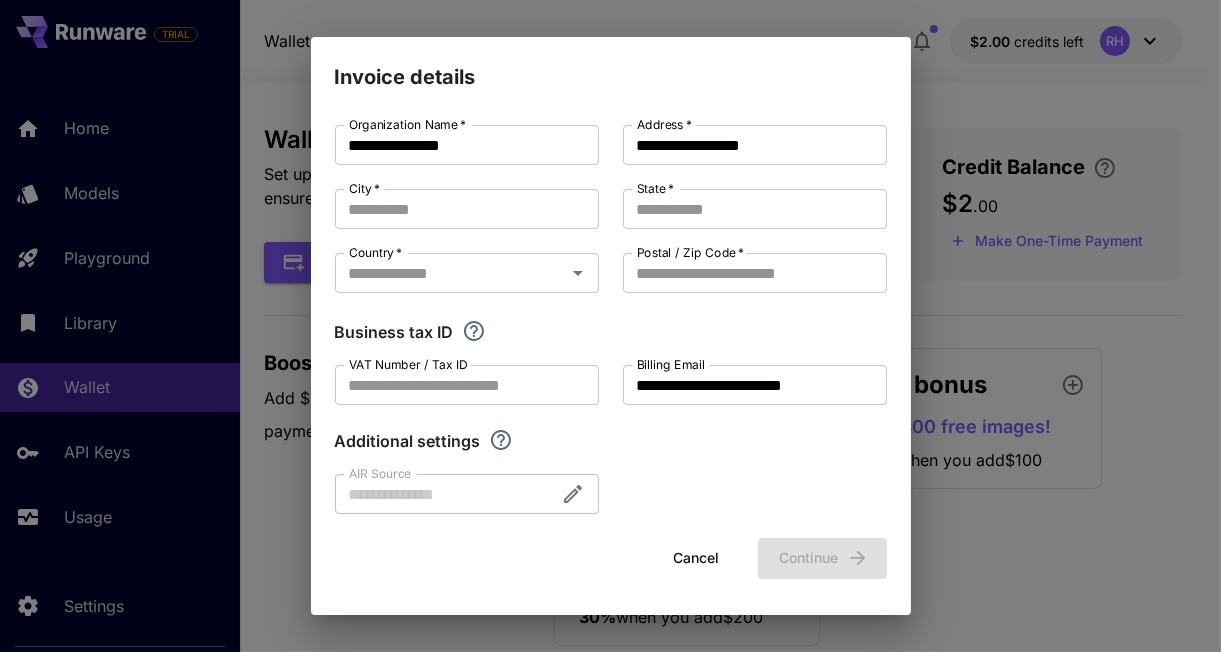click on "**********" at bounding box center [611, 319] 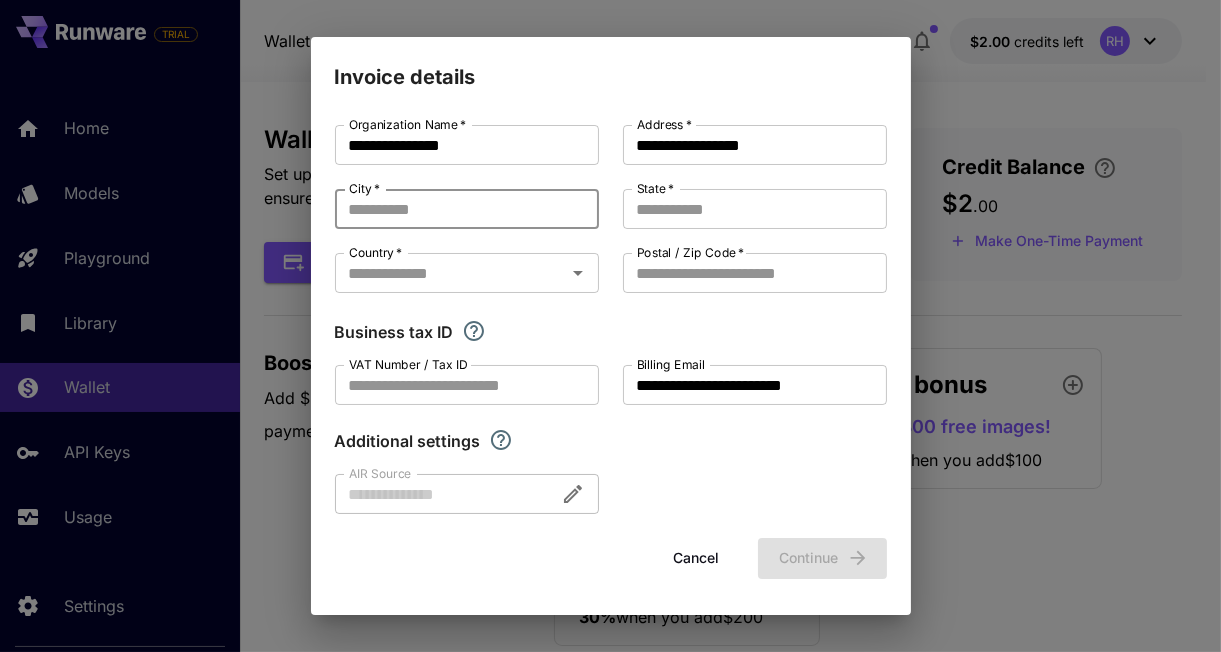 click on "City   *" at bounding box center (467, 209) 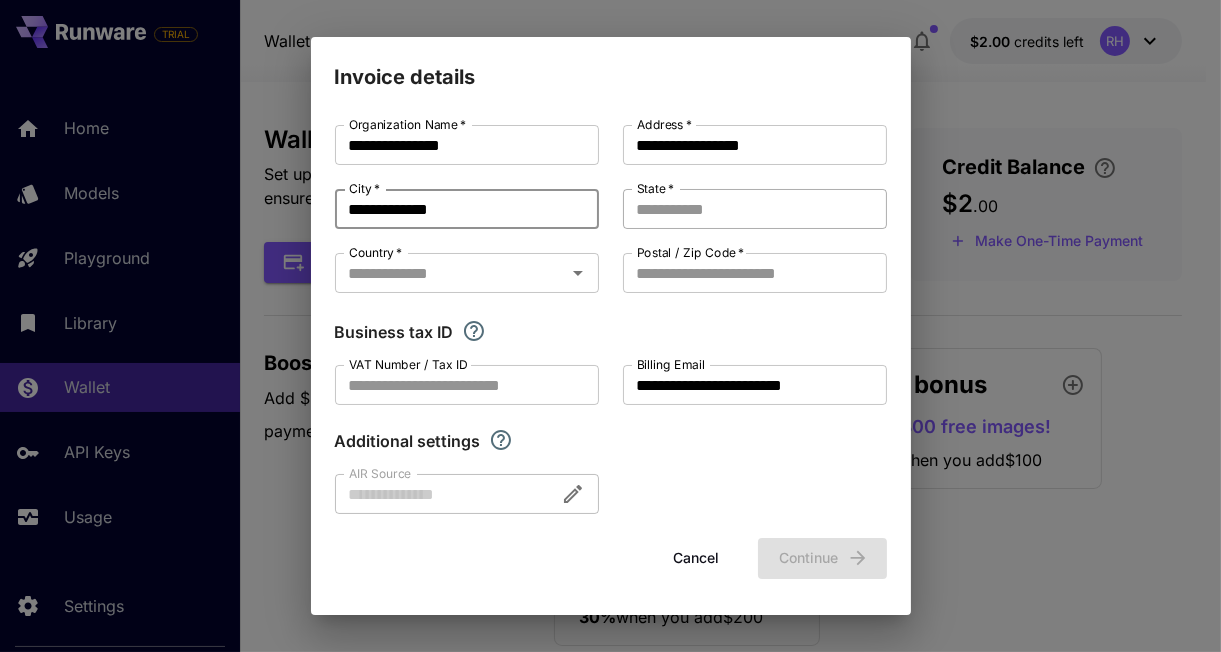 type on "**********" 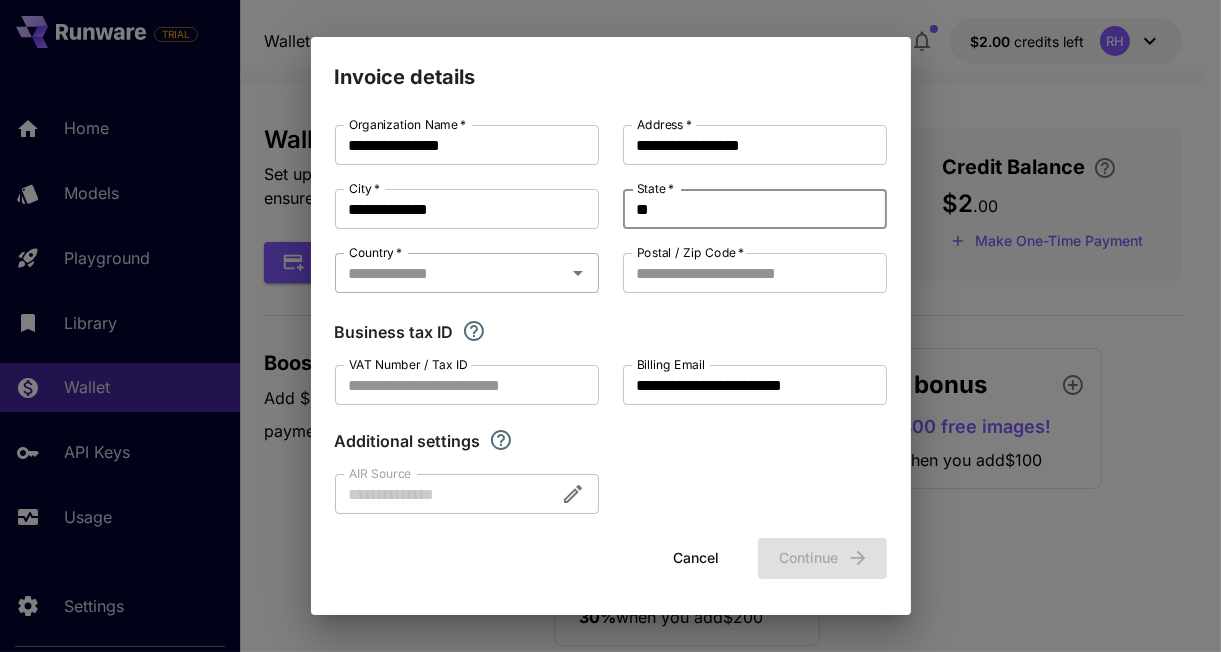 type on "**" 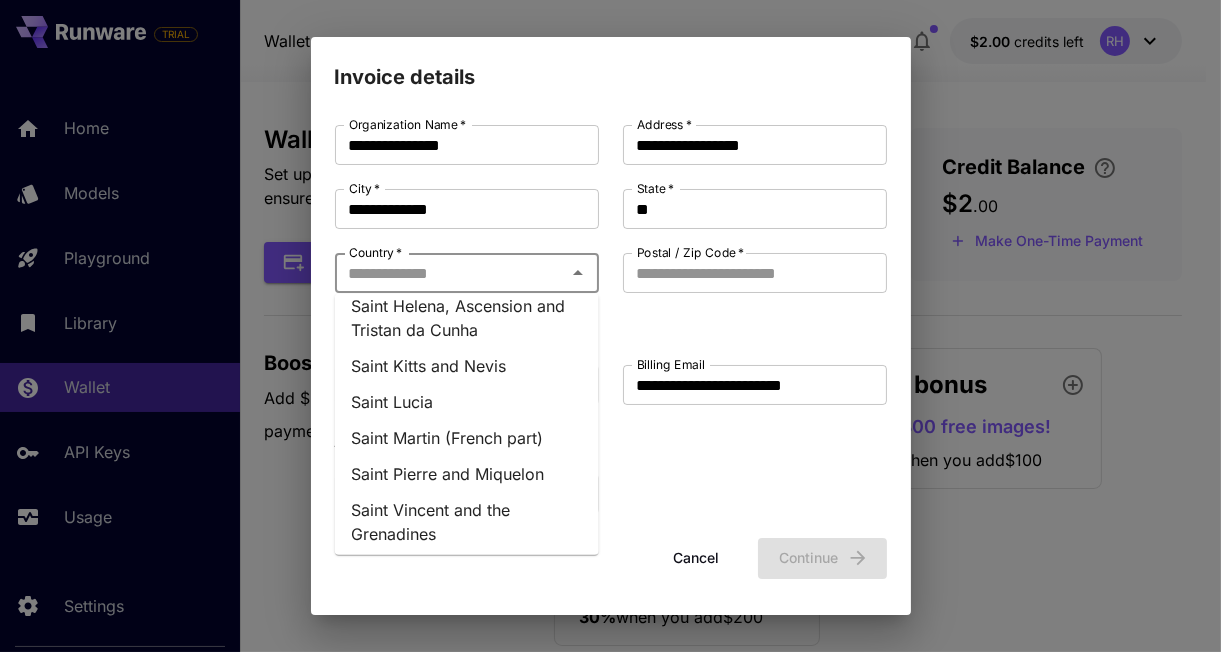 scroll, scrollTop: 9102, scrollLeft: 0, axis: vertical 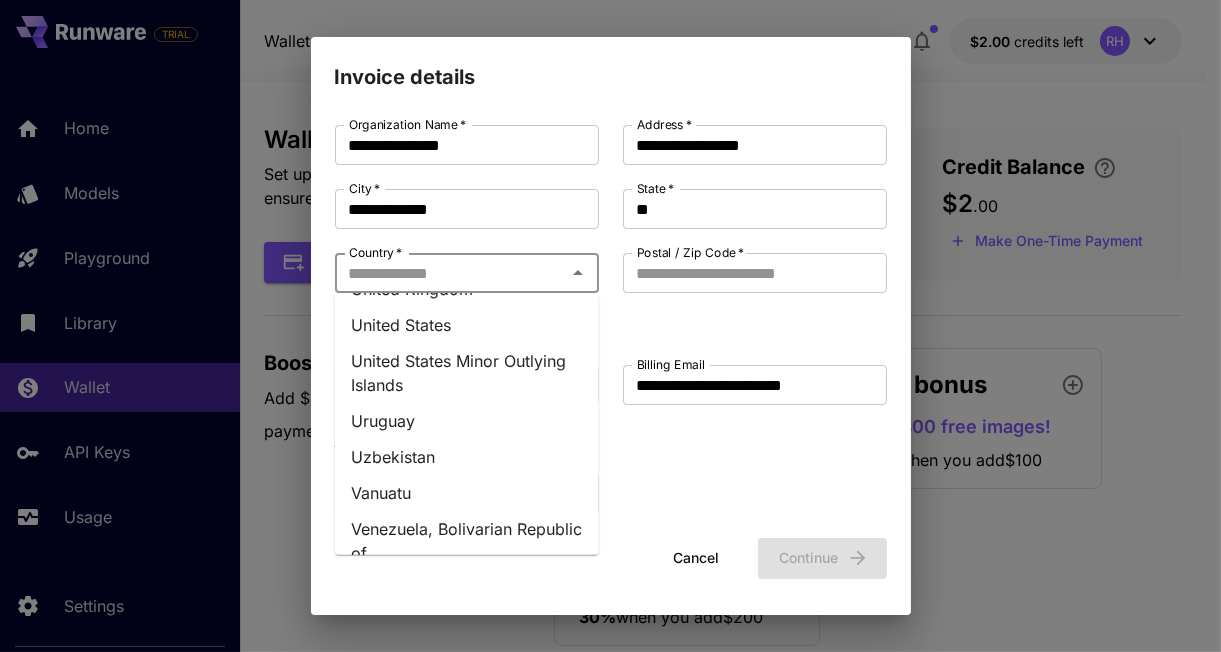 click on "United States" at bounding box center [467, 325] 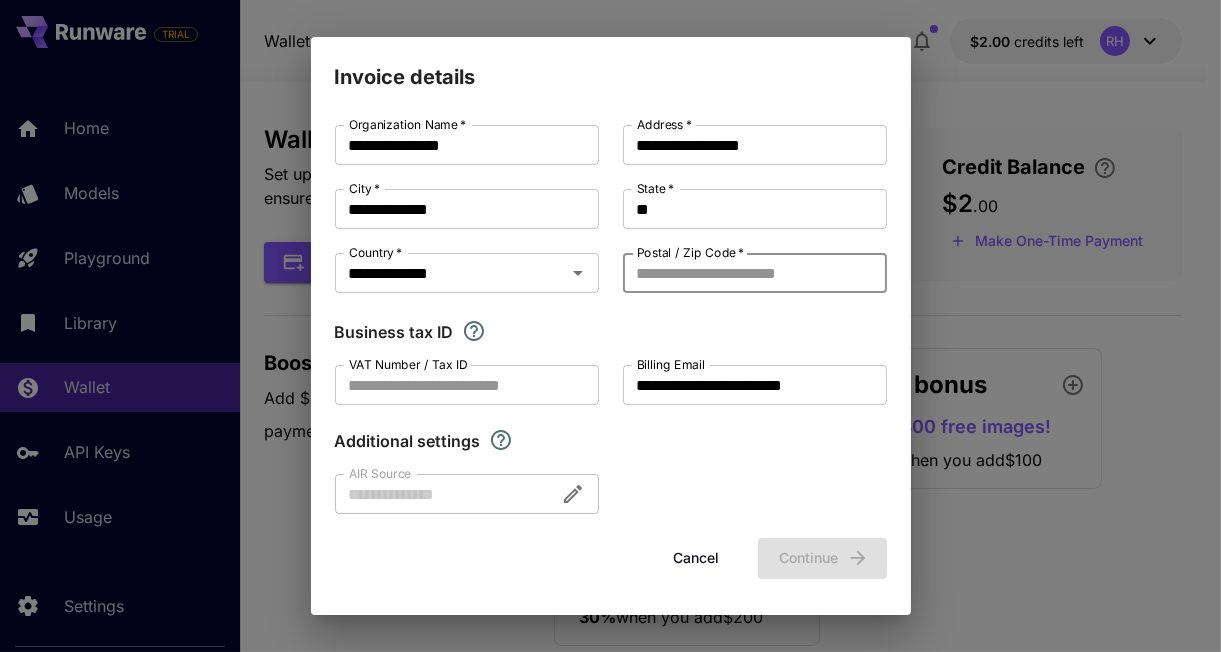 click on "Postal / Zip Code   *" at bounding box center [755, 273] 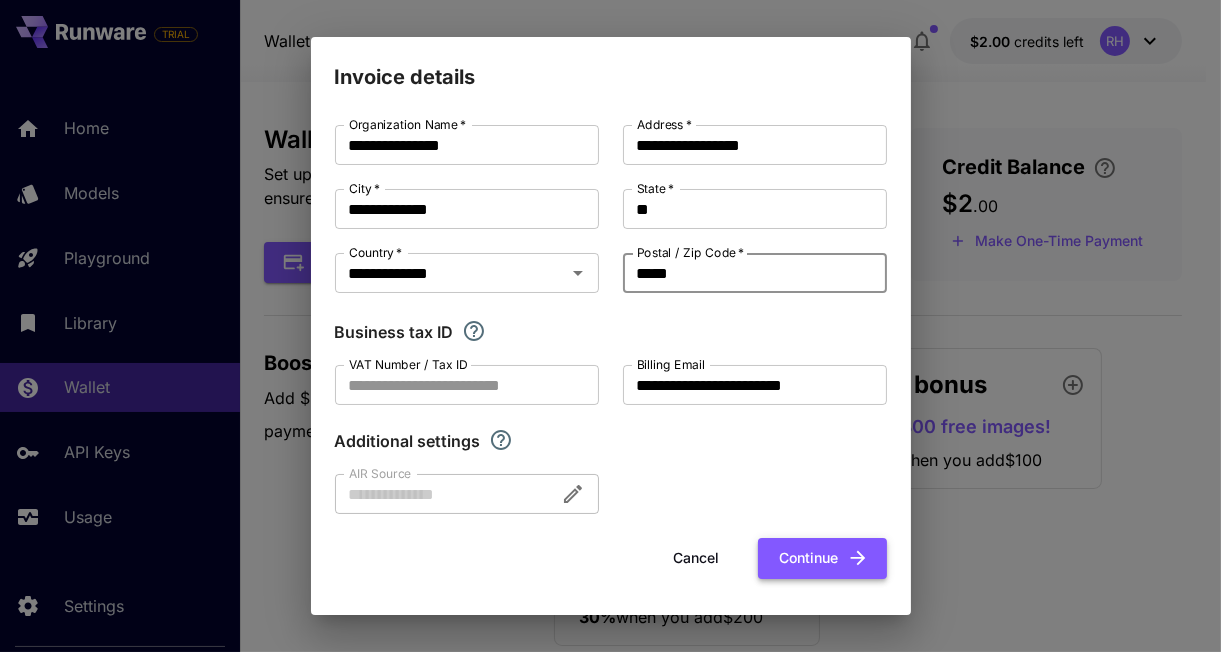 type on "*****" 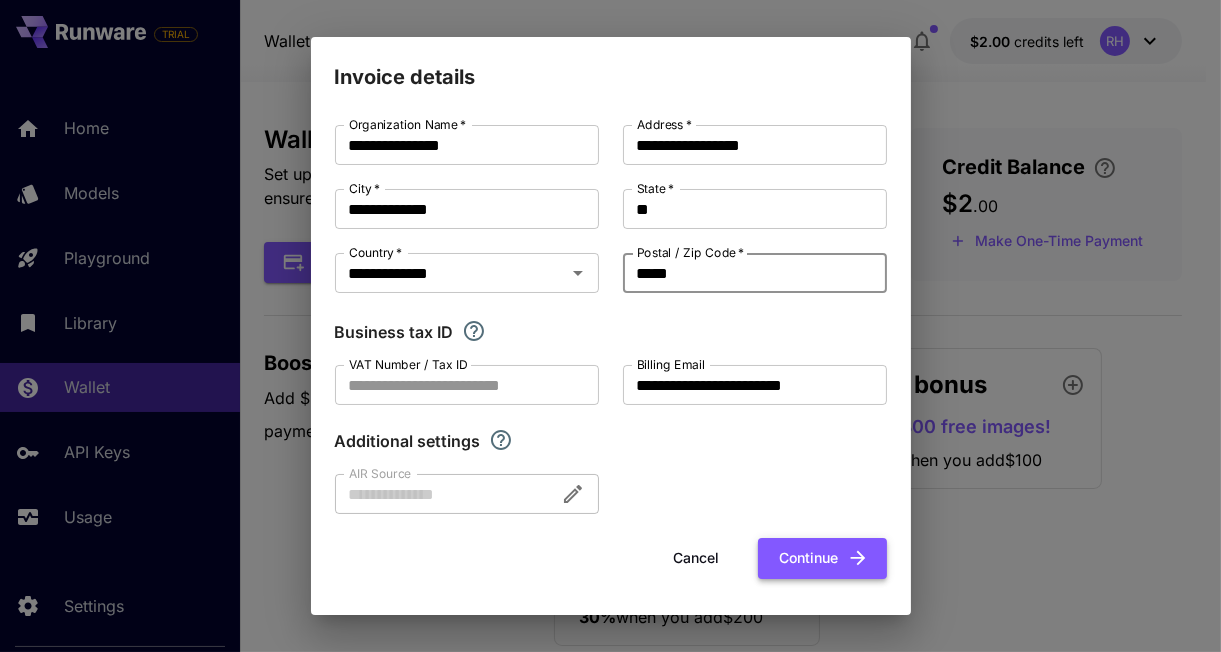 click on "Continue" at bounding box center (822, 558) 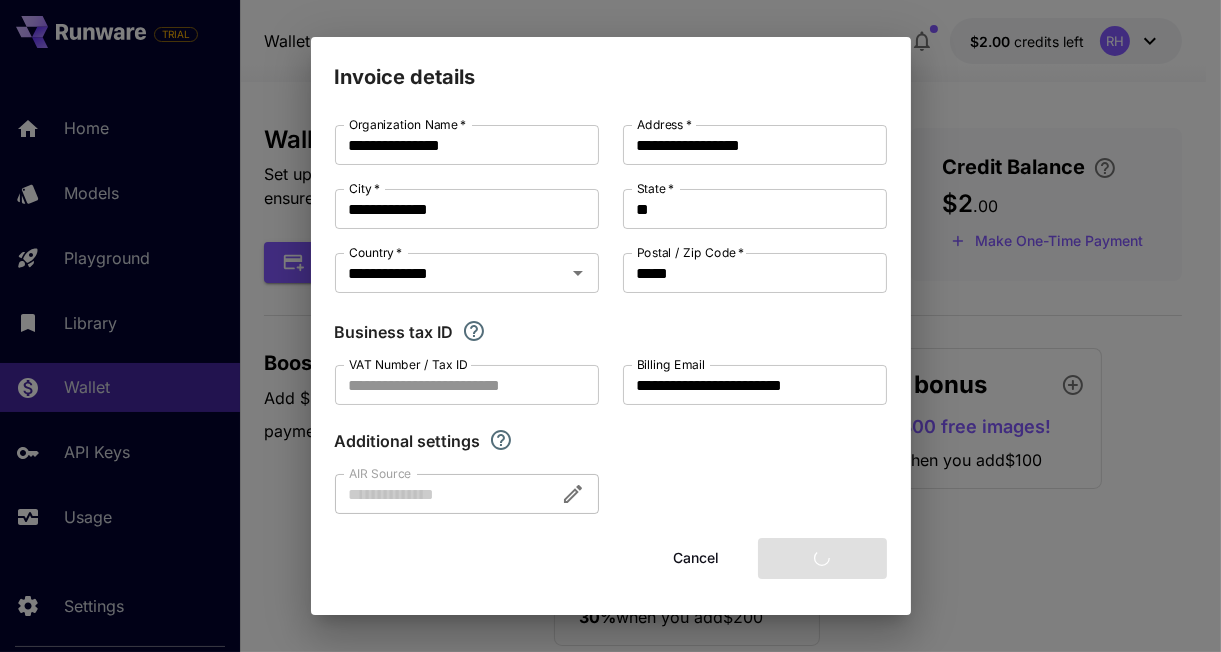 type 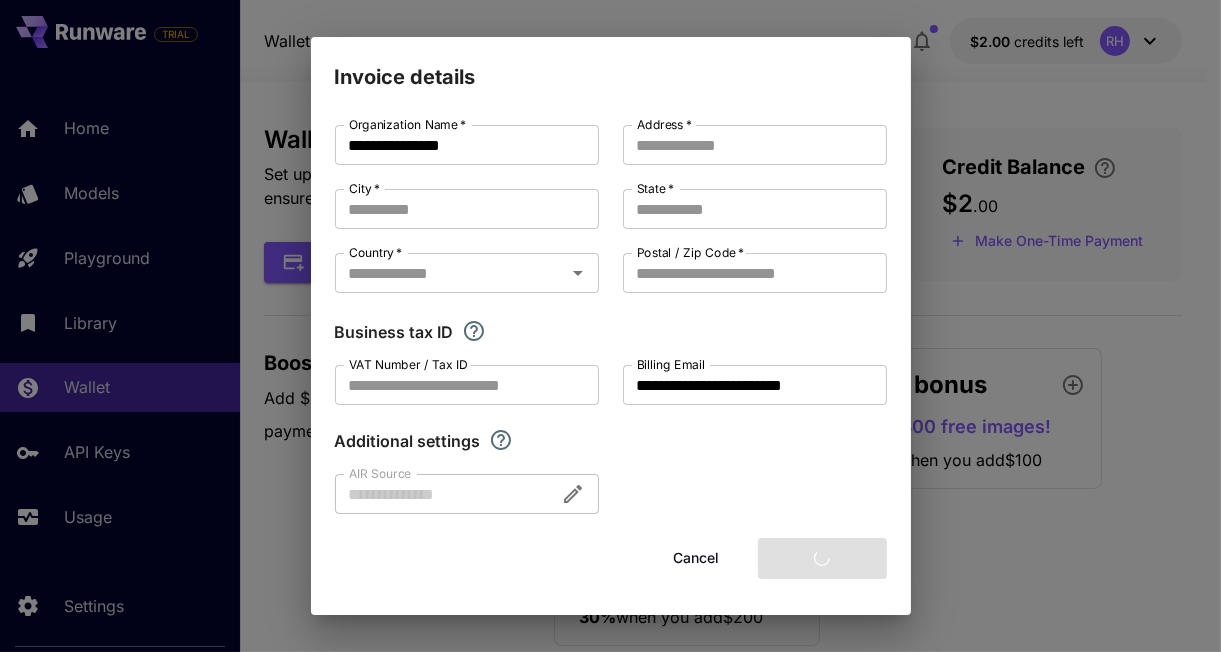 type on "**********" 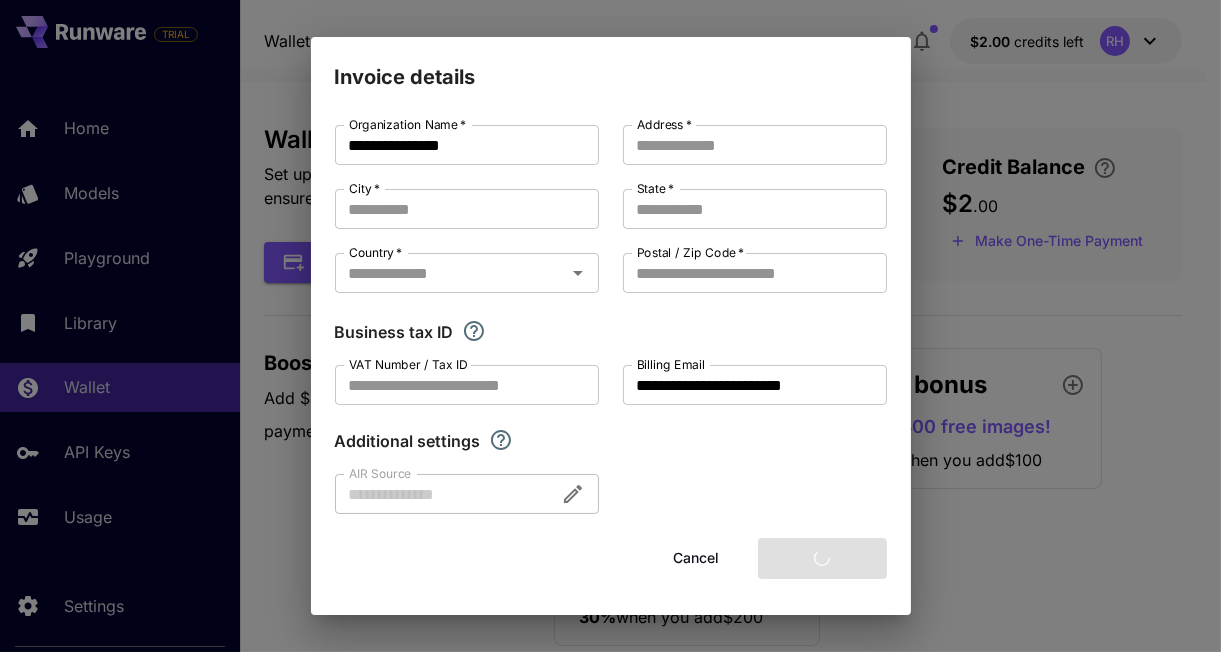 type on "**********" 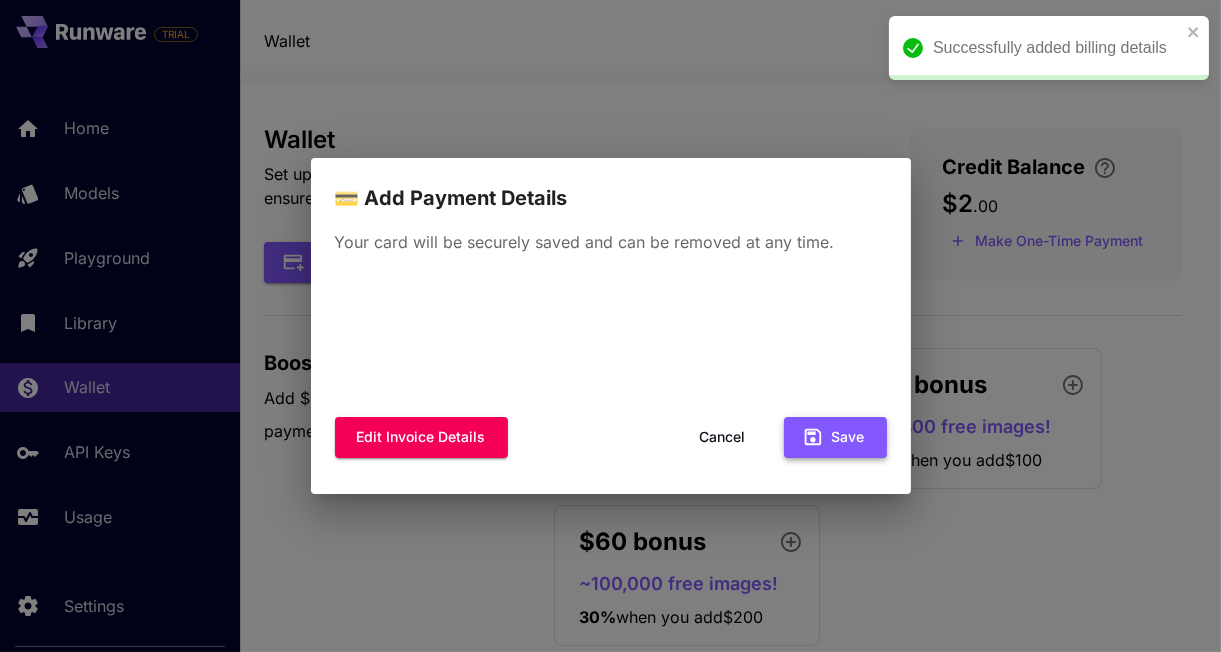 click on "Save" at bounding box center [835, 437] 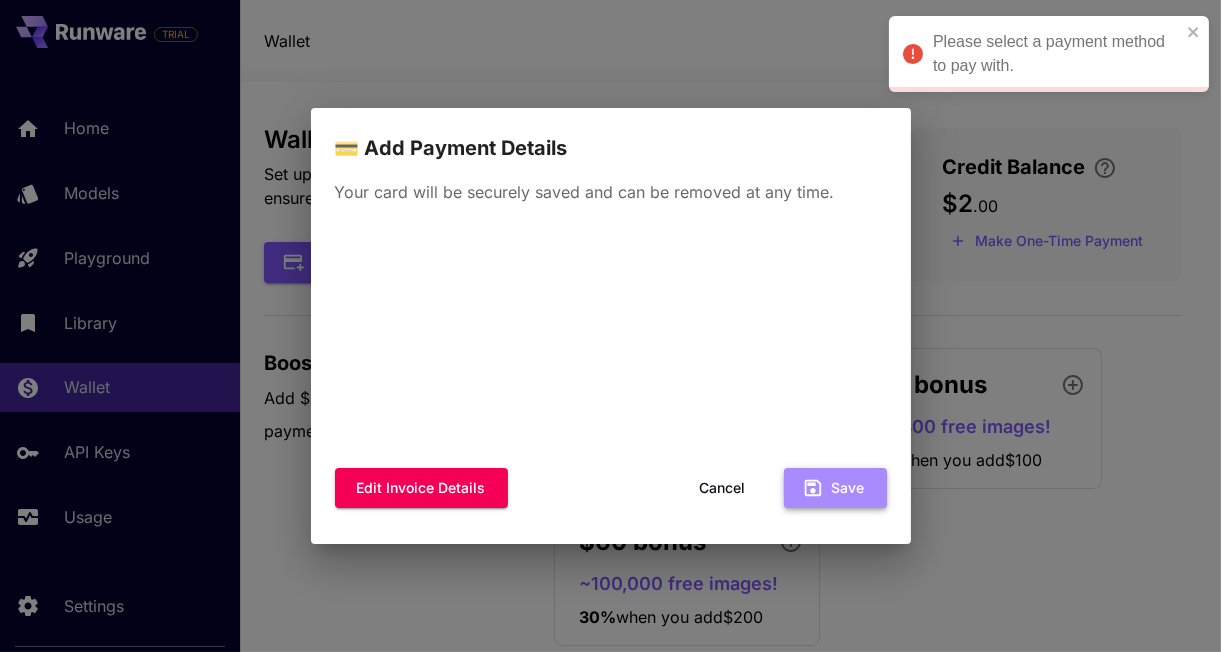 click on "Save" at bounding box center (835, 488) 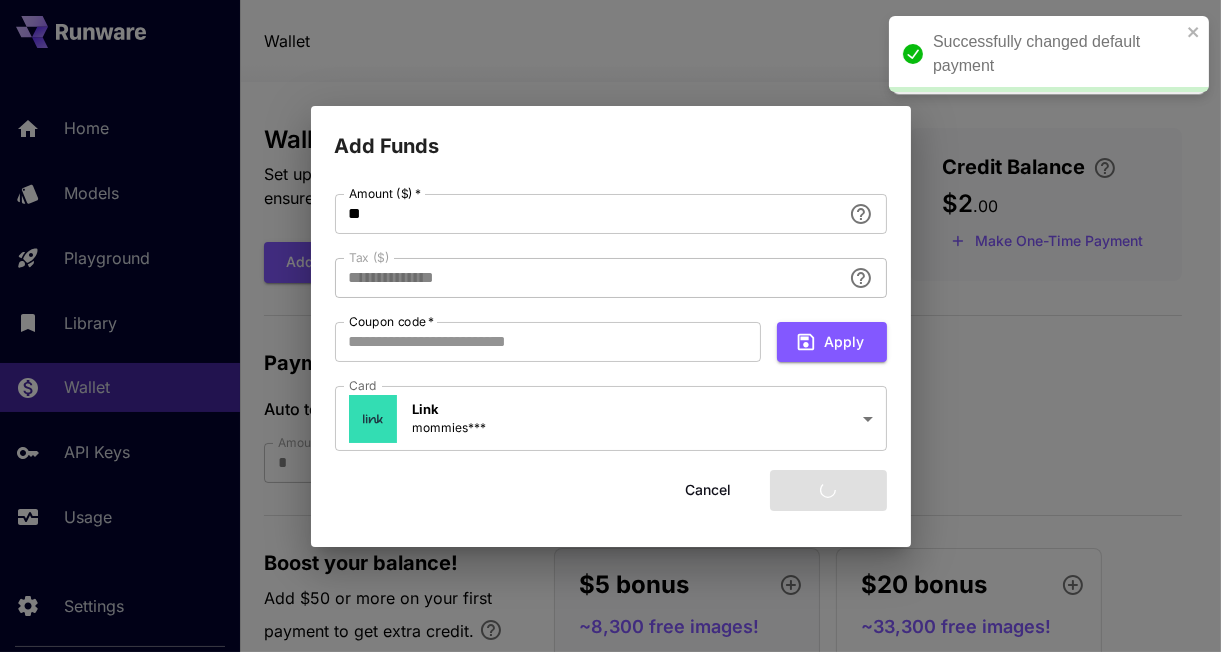 type on "****" 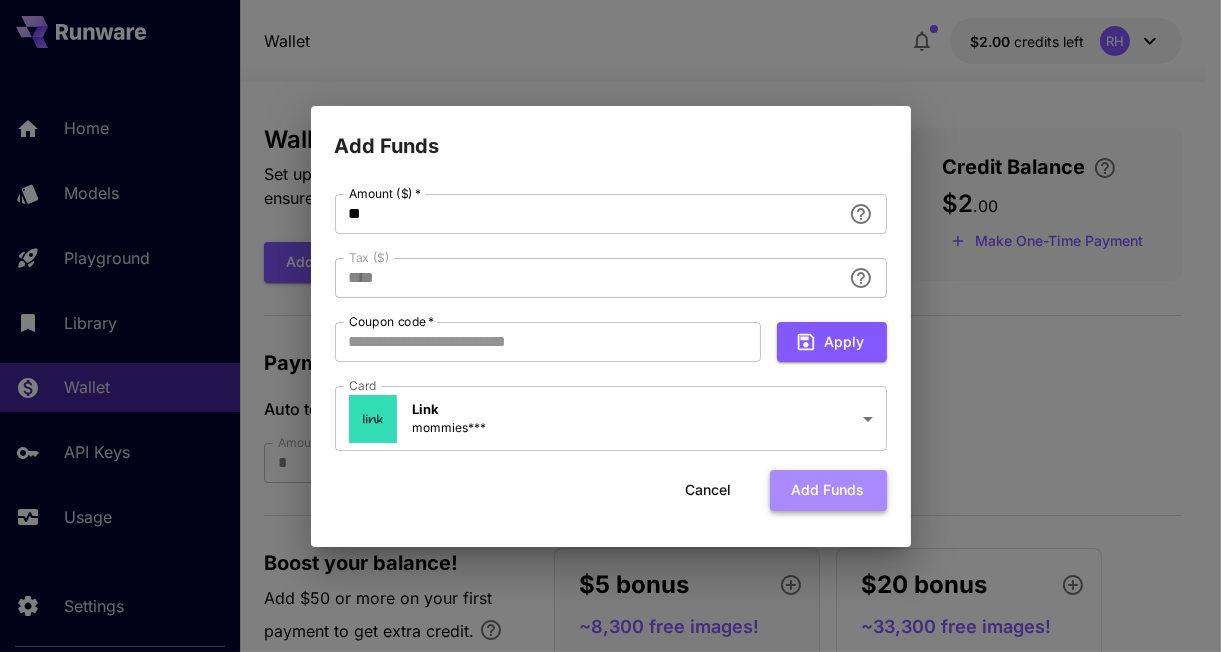 click on "Add funds" at bounding box center [828, 490] 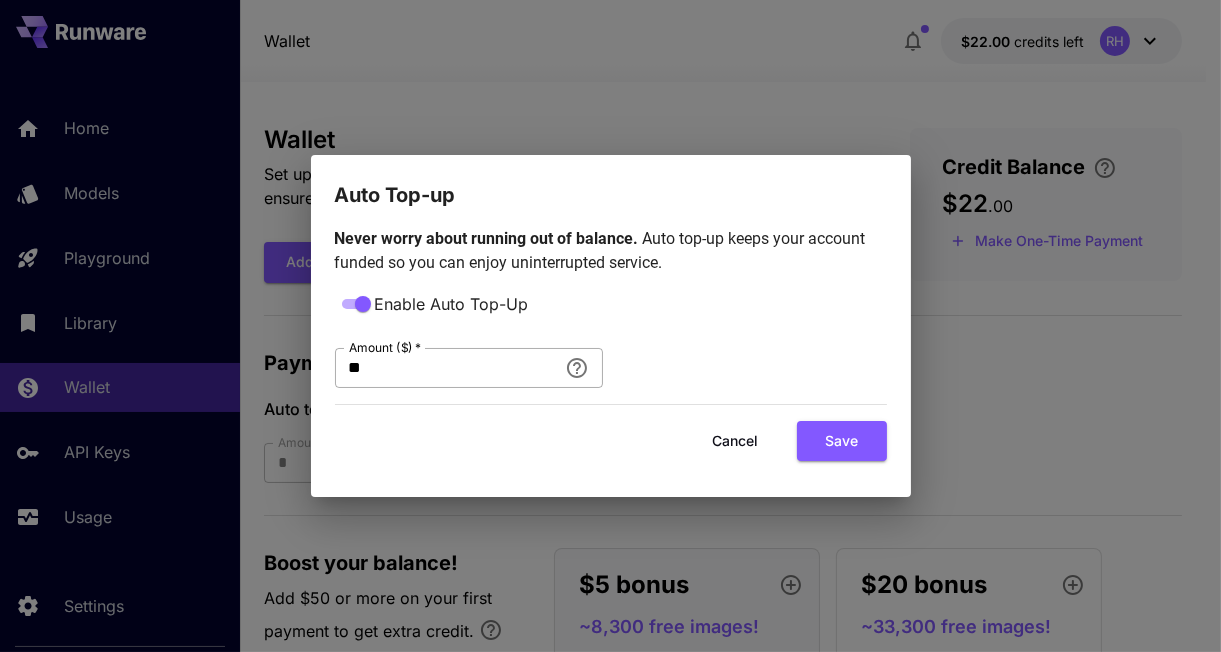click on "**" at bounding box center [446, 368] 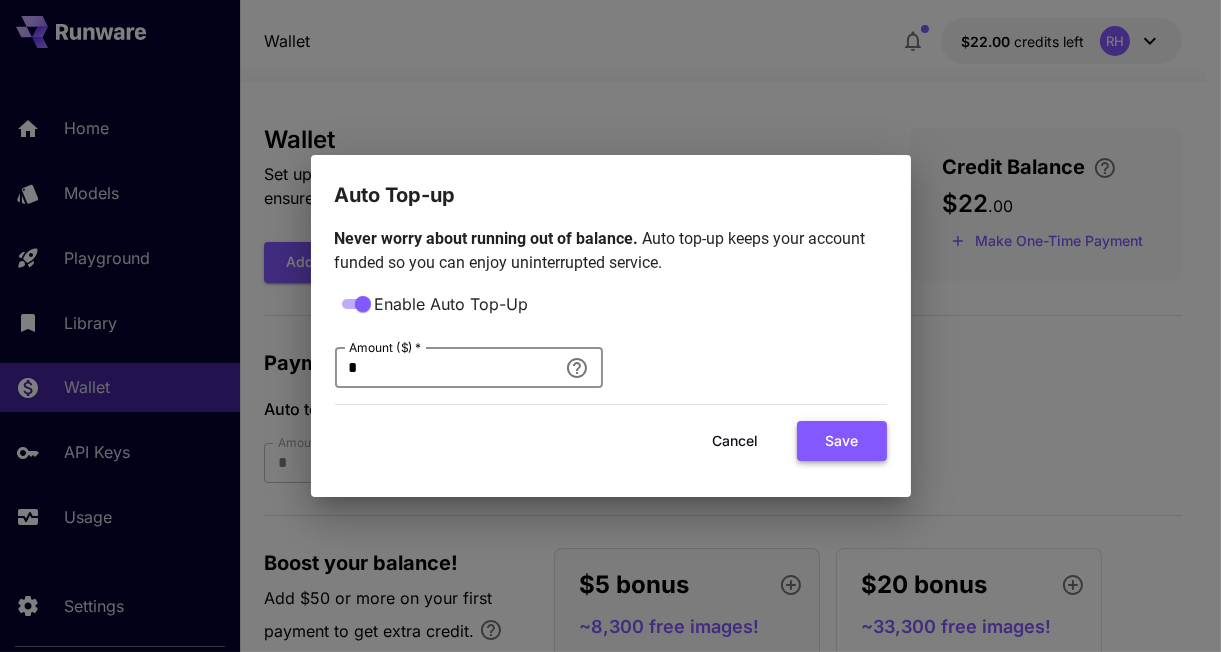 type on "*" 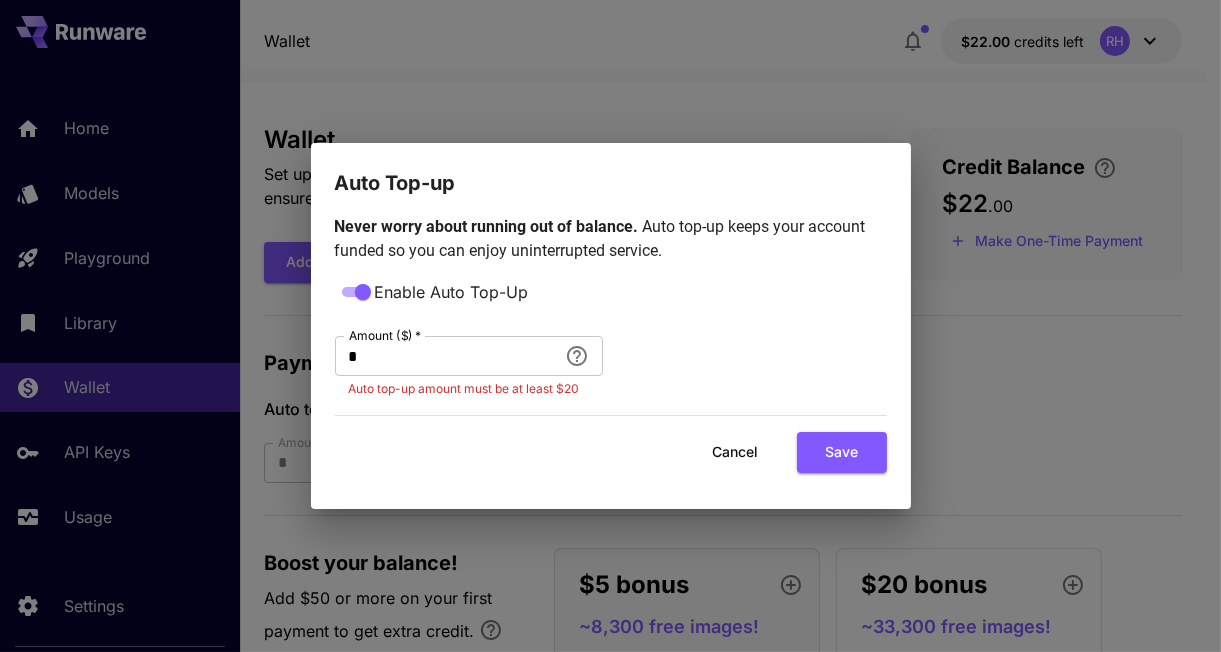 click on "Cancel" at bounding box center [736, 452] 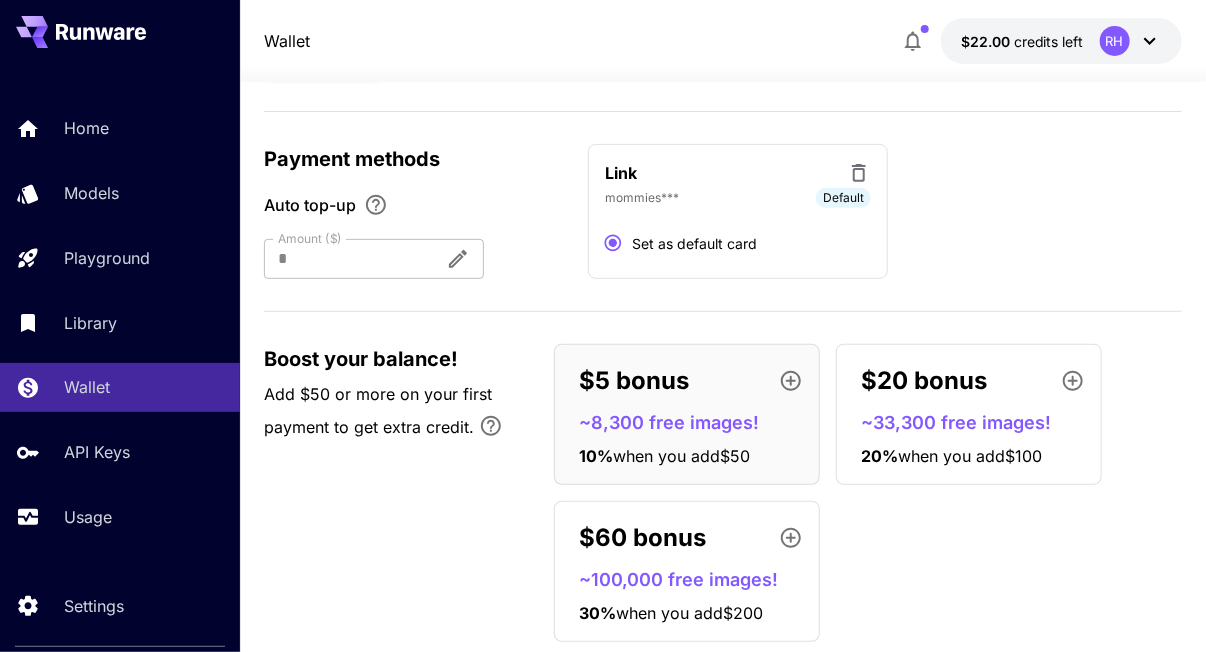 scroll, scrollTop: 251, scrollLeft: 0, axis: vertical 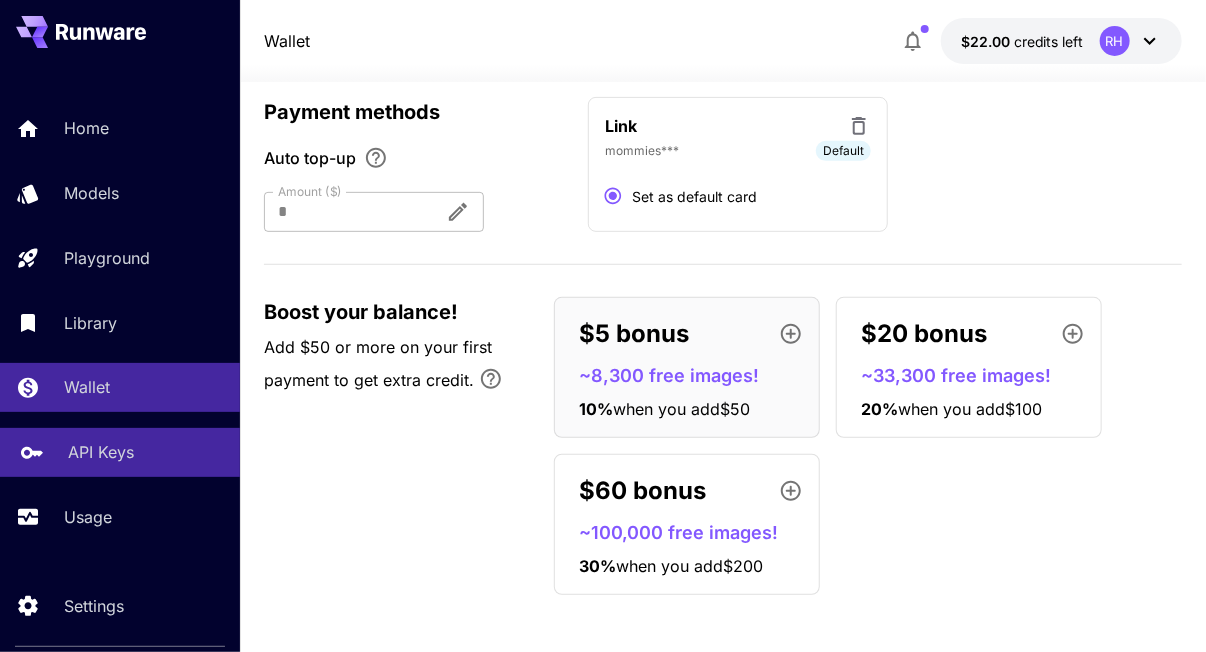 click on "API Keys" at bounding box center (101, 452) 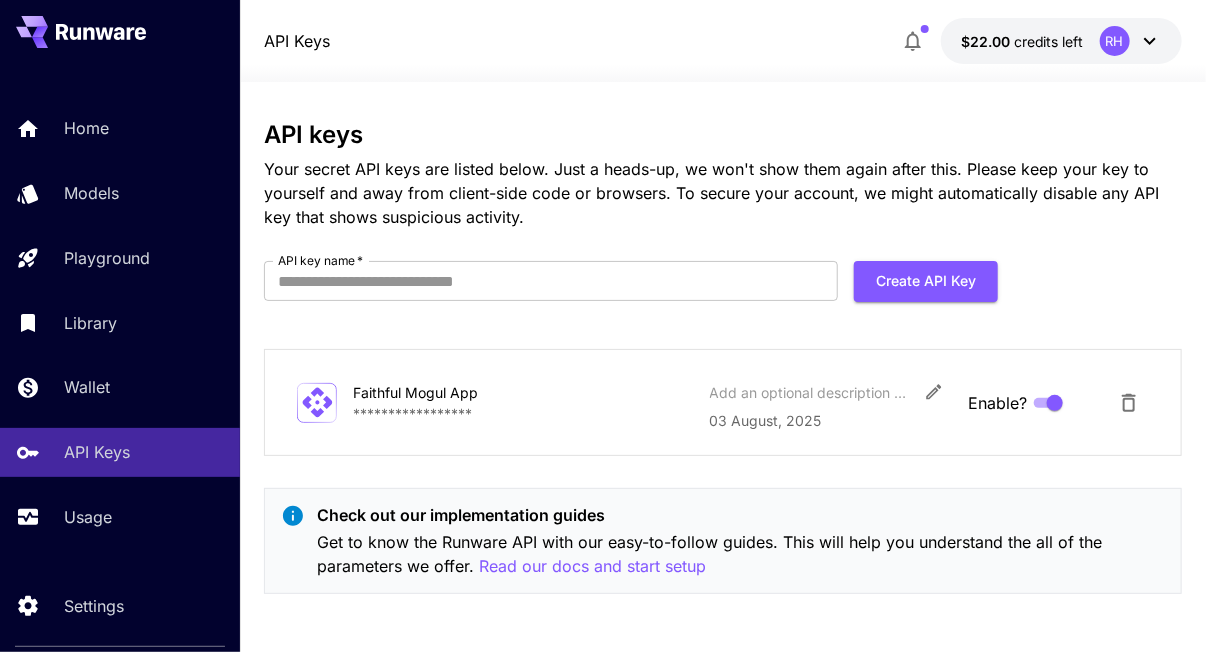 click on "**********" at bounding box center [523, 413] 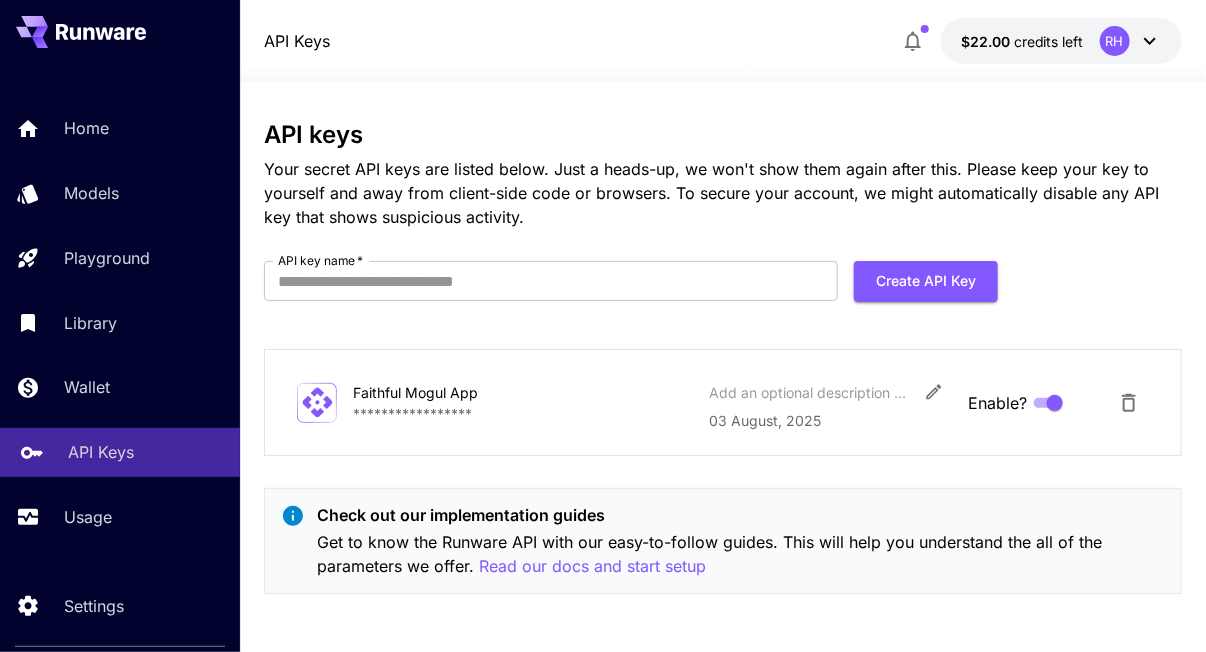 click on "API Keys" at bounding box center [101, 452] 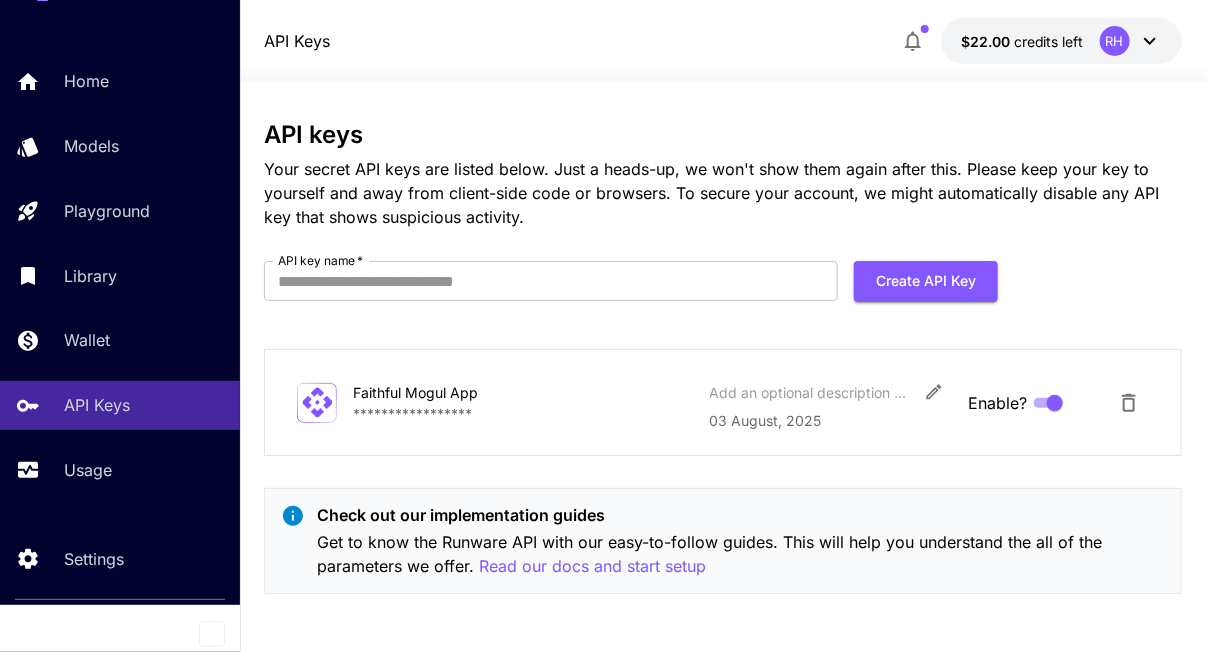 scroll, scrollTop: 42, scrollLeft: 0, axis: vertical 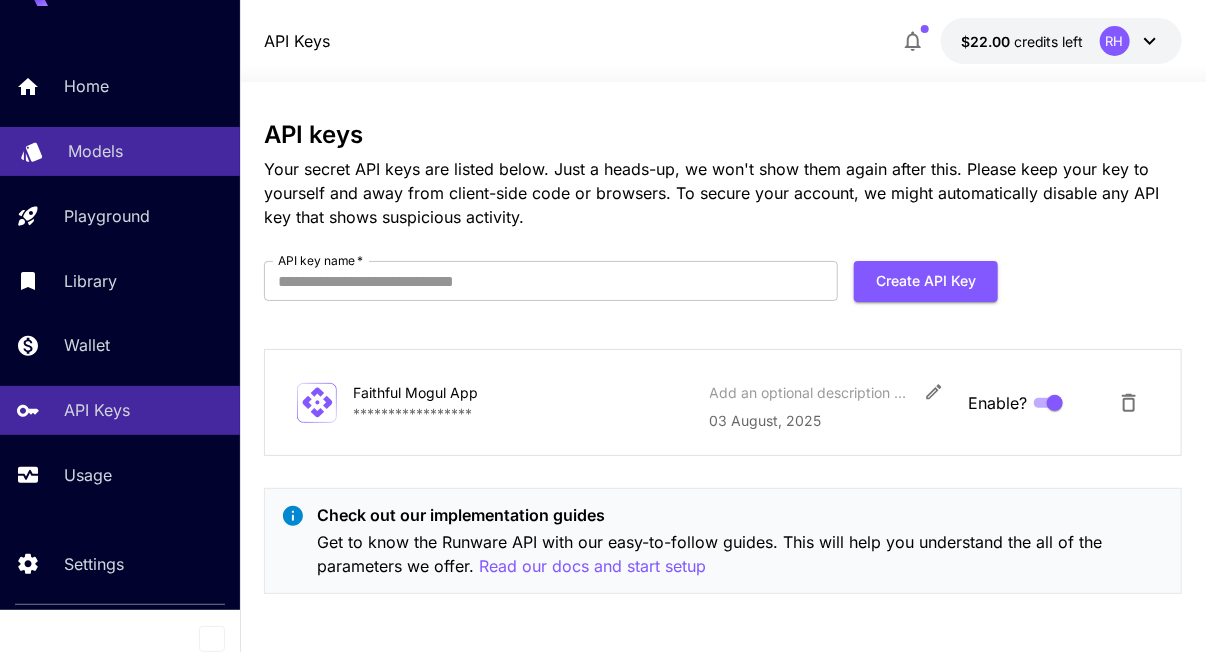 click on "Models" at bounding box center [95, 151] 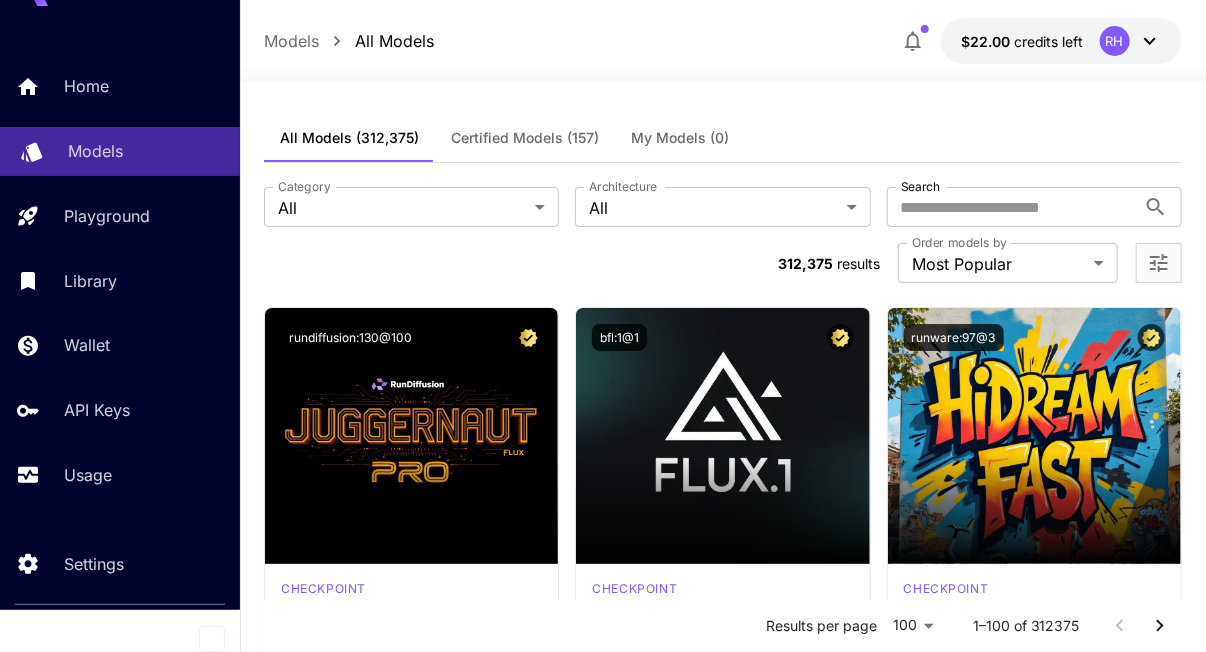 click on "Models" at bounding box center [146, 151] 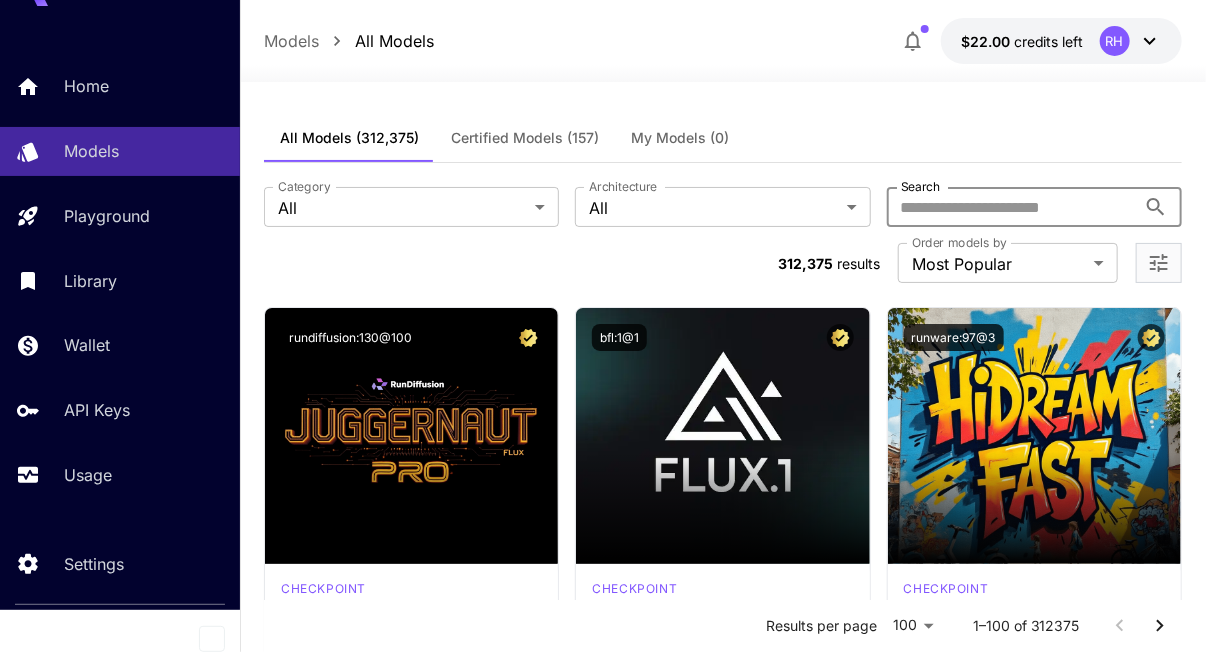 click on "Search" at bounding box center [1011, 207] 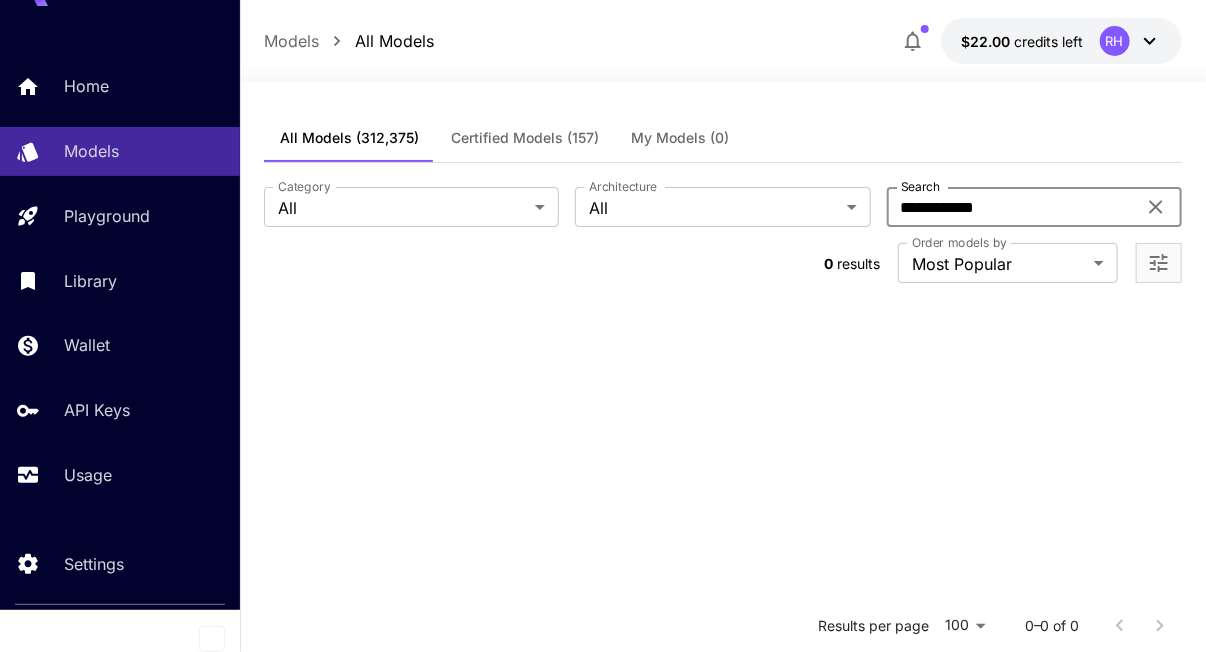 click on "**********" at bounding box center (1011, 207) 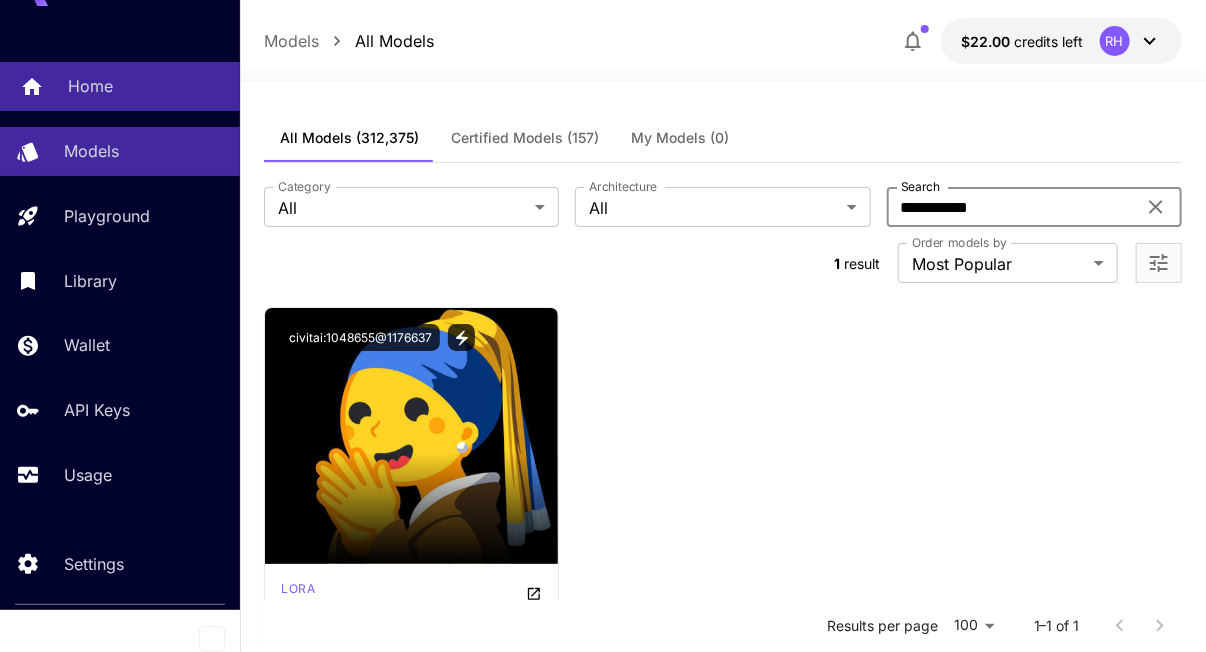 type on "**********" 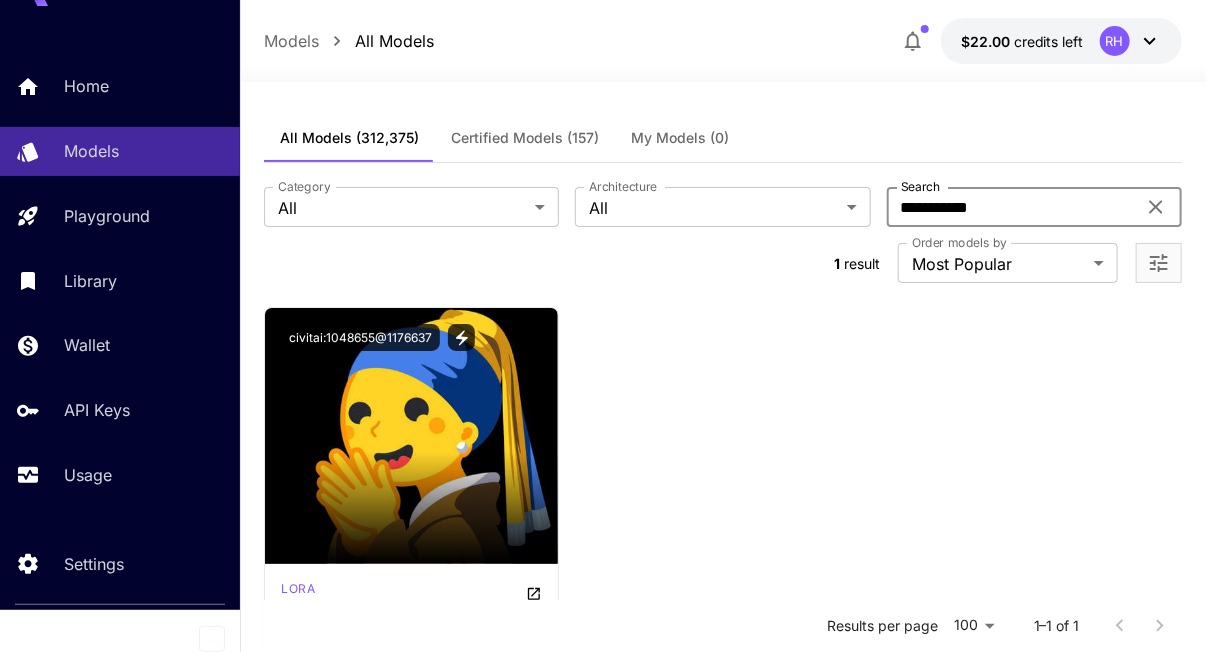 drag, startPoint x: 78, startPoint y: 78, endPoint x: 362, endPoint y: 13, distance: 291.34344 